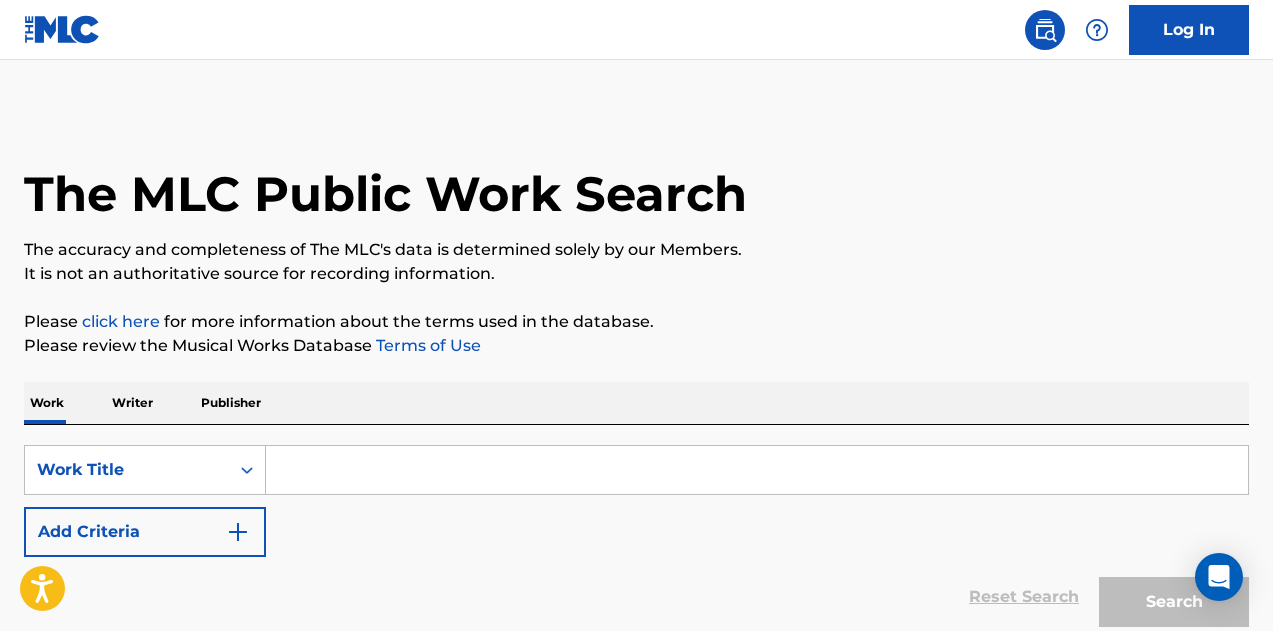 scroll, scrollTop: 174, scrollLeft: 0, axis: vertical 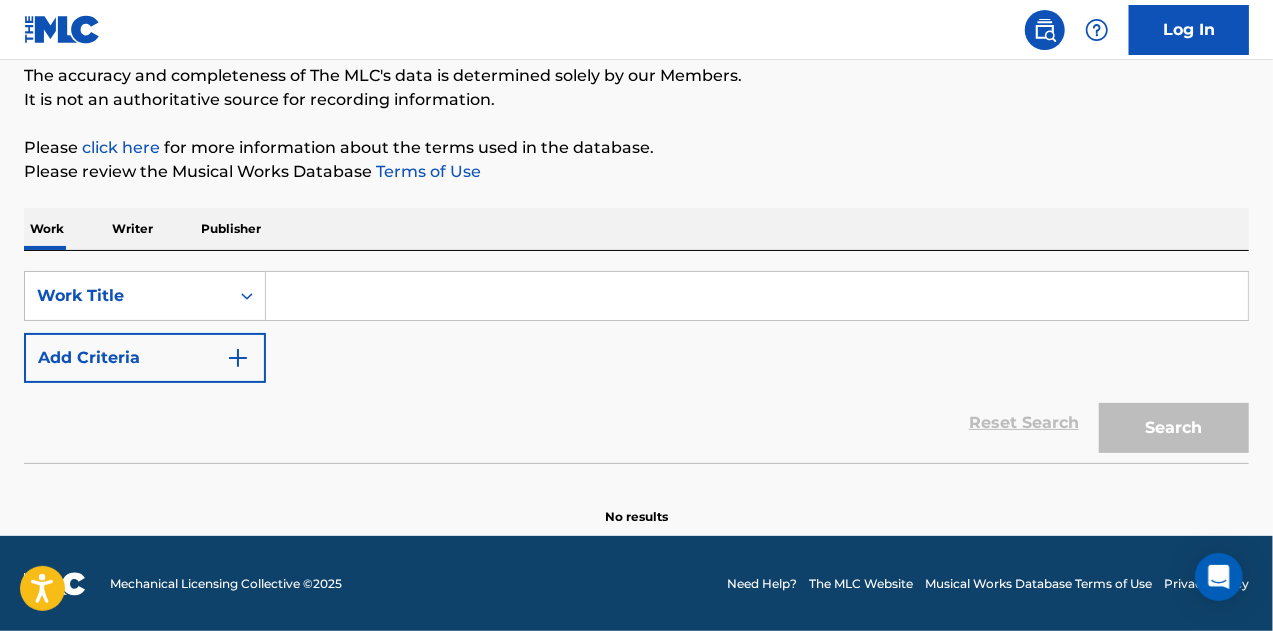 click at bounding box center (757, 296) 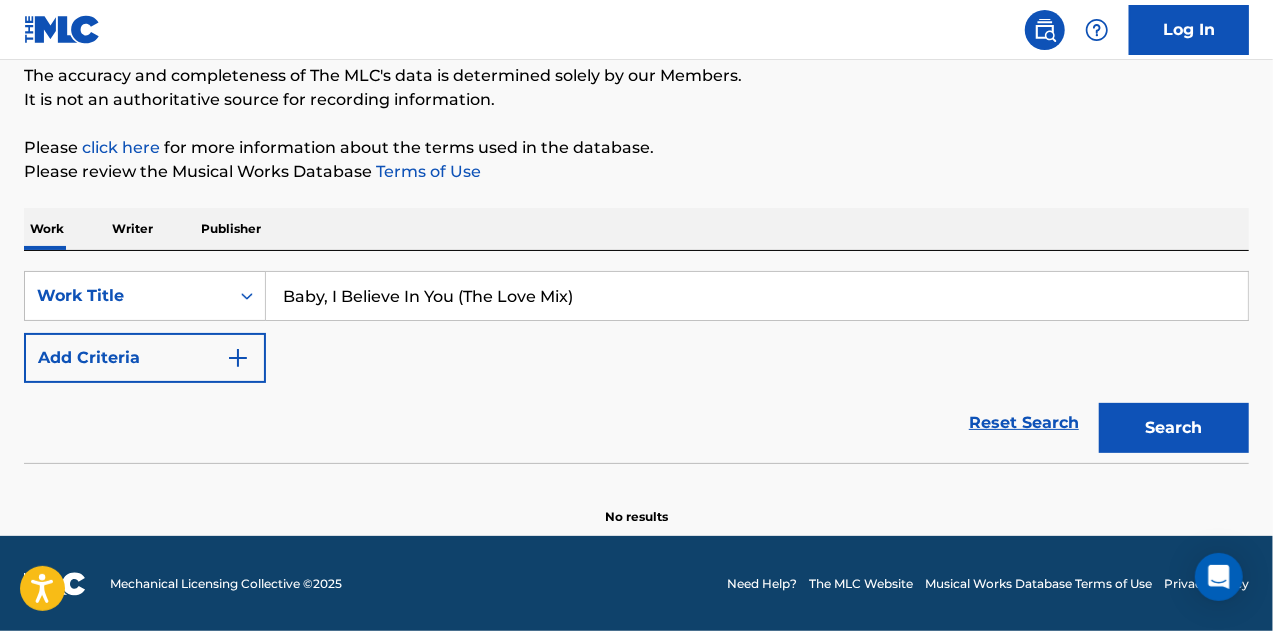type on "Baby, I Believe In You (The Love Mix)" 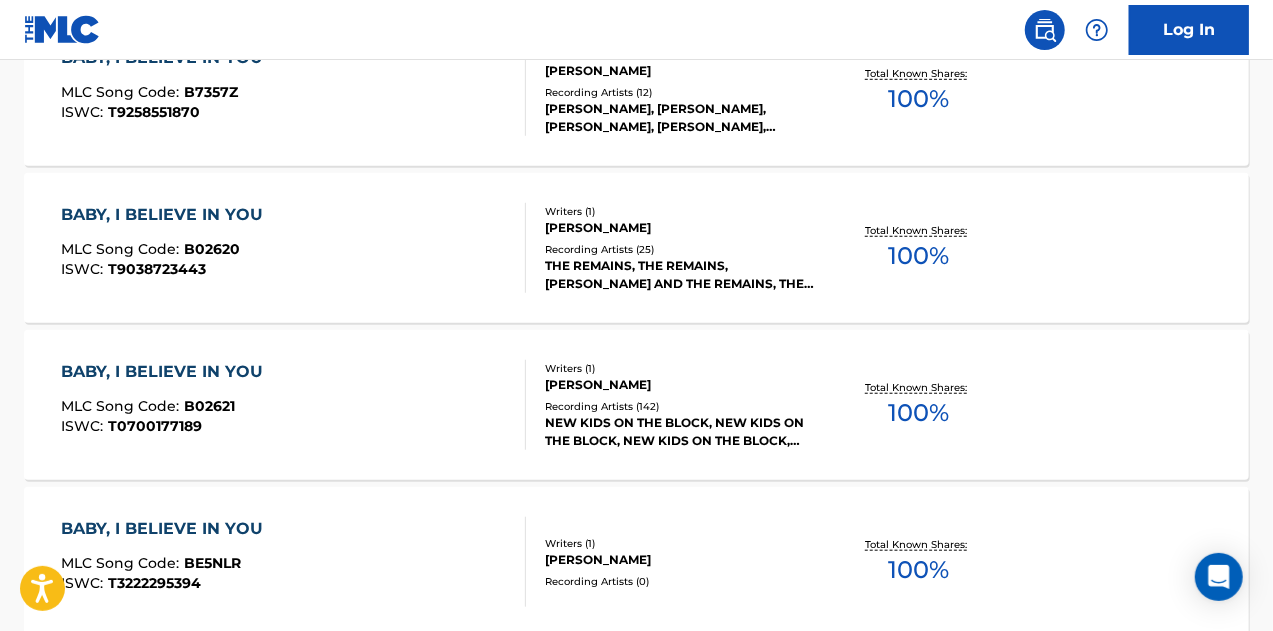 scroll, scrollTop: 641, scrollLeft: 0, axis: vertical 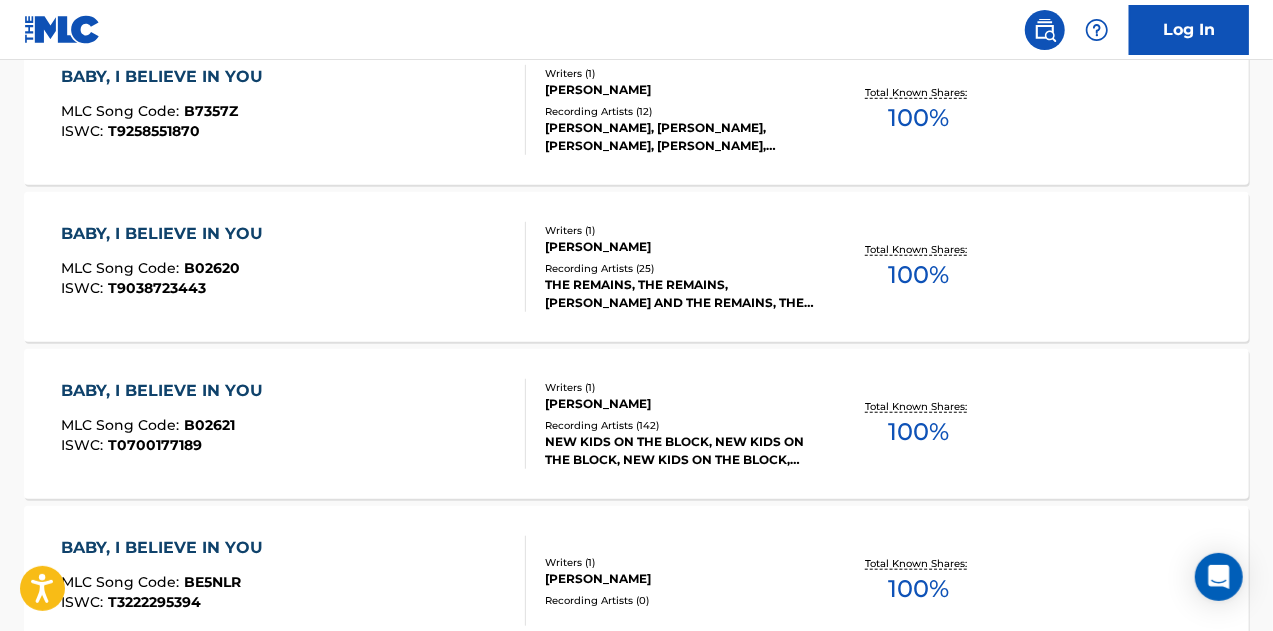 click on "BABY, I BELIEVE IN YOU MLC Song Code : B7357Z ISWC : T9258551870" at bounding box center (294, 110) 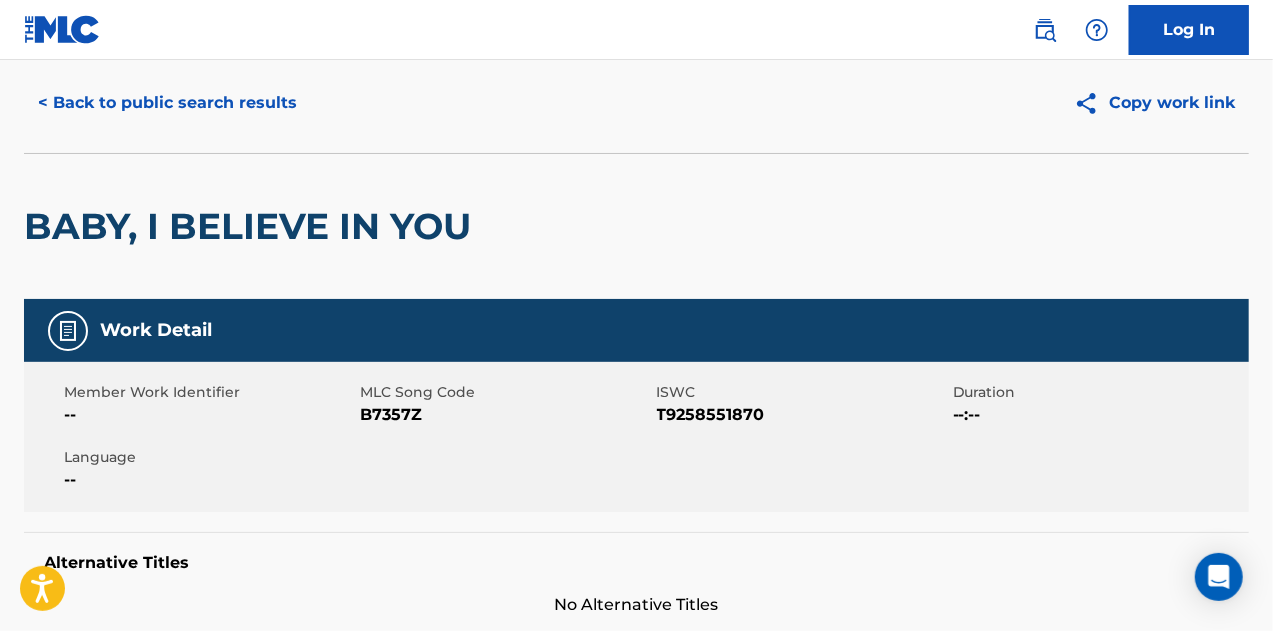 scroll, scrollTop: 0, scrollLeft: 0, axis: both 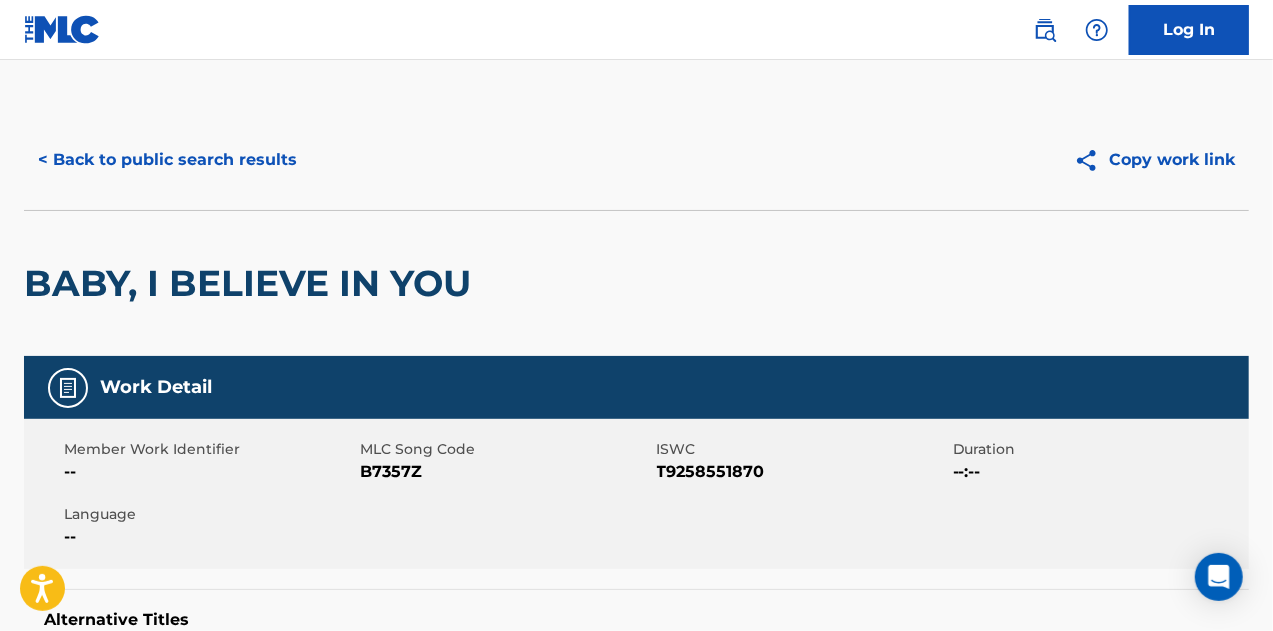 click on "< Back to public search results" at bounding box center [167, 160] 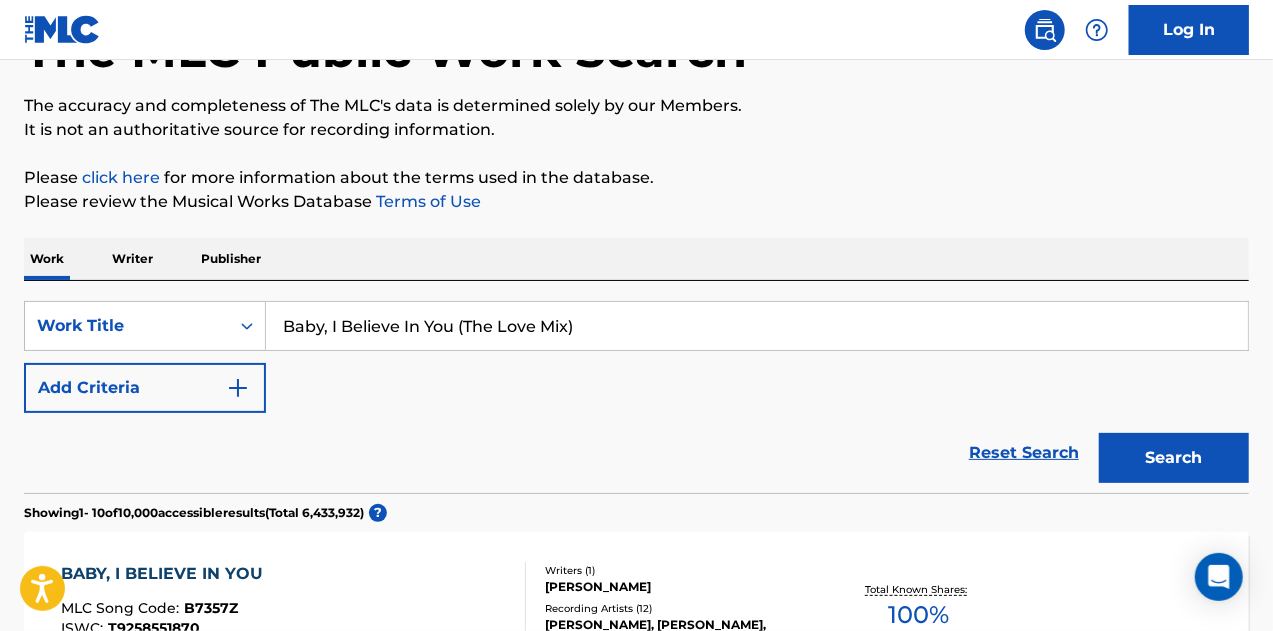 scroll, scrollTop: 0, scrollLeft: 0, axis: both 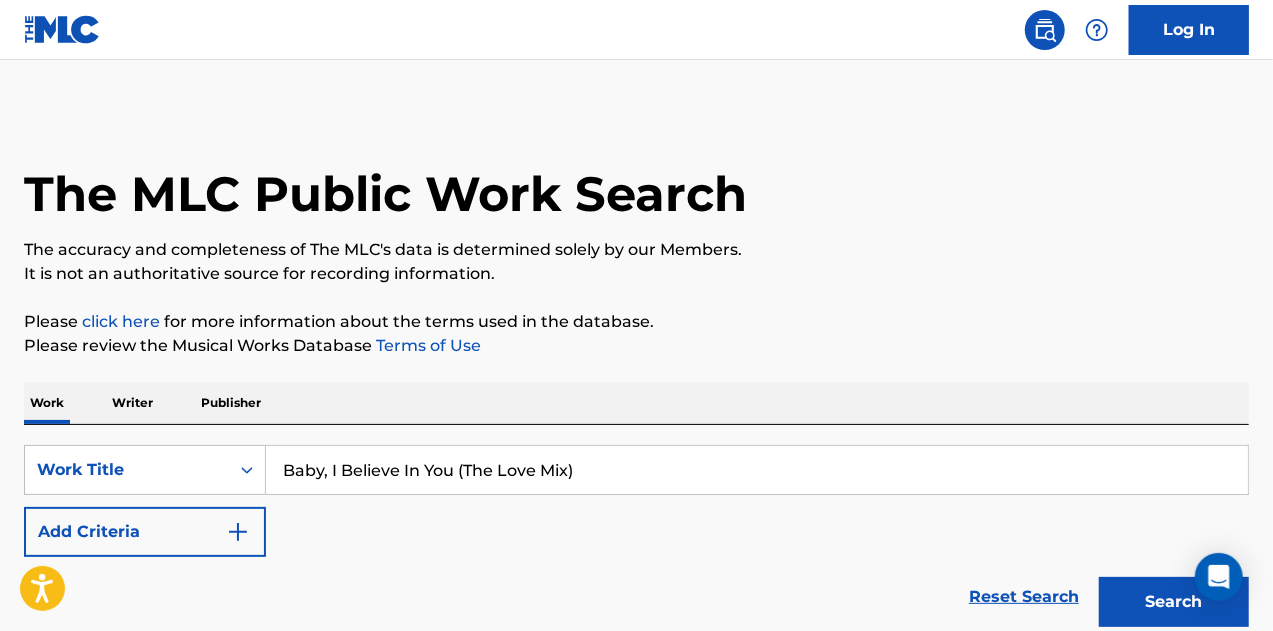 click on "SearchWithCriteriab7b875ea-d9a8-4191-9a89-ad184aef1d45 Work Title Baby, I Believe In You (The Love Mix) Add Criteria Reset Search Search" at bounding box center [636, 531] 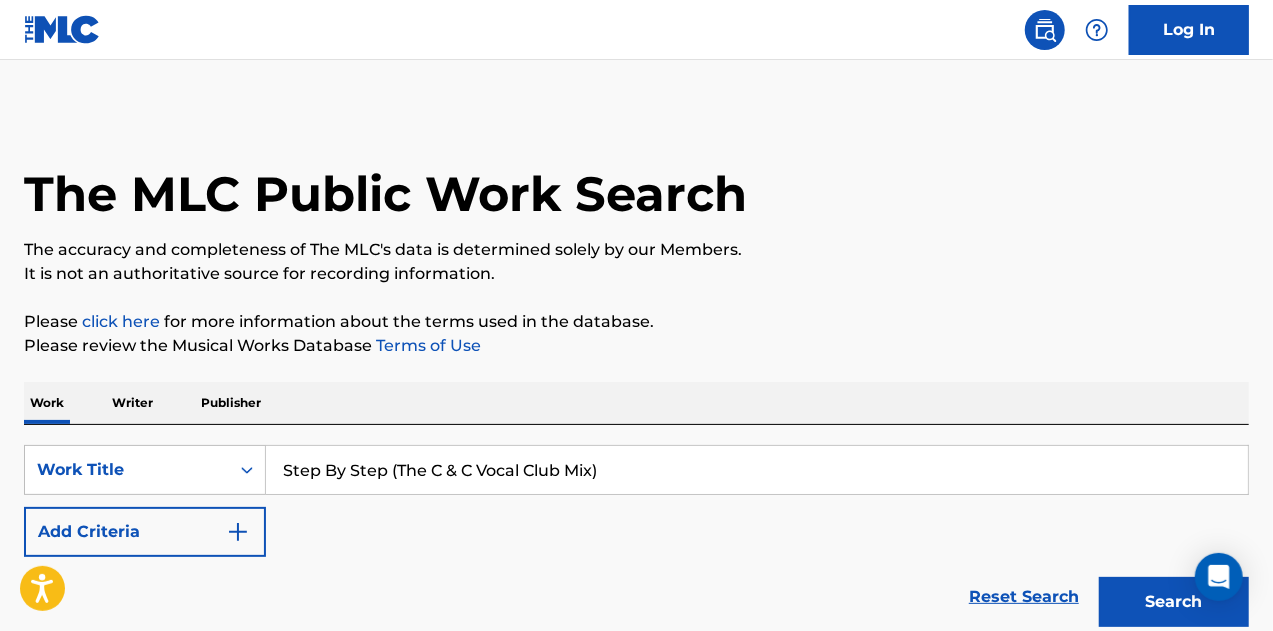 click on "Search" at bounding box center [1174, 602] 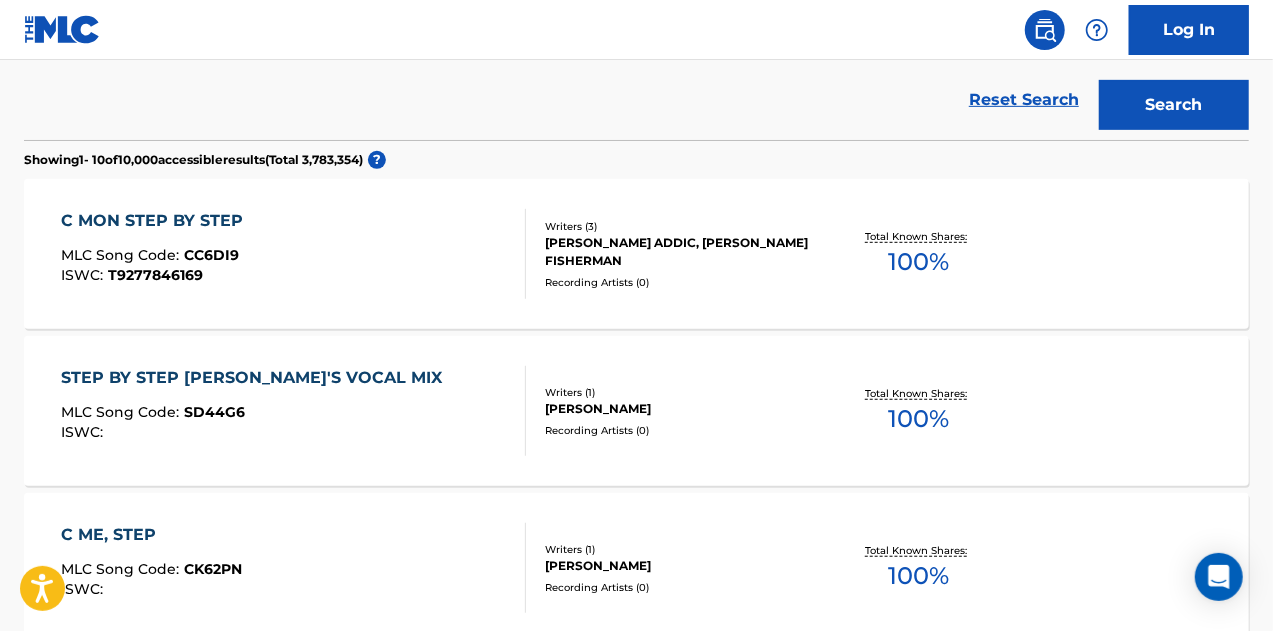 scroll, scrollTop: 0, scrollLeft: 0, axis: both 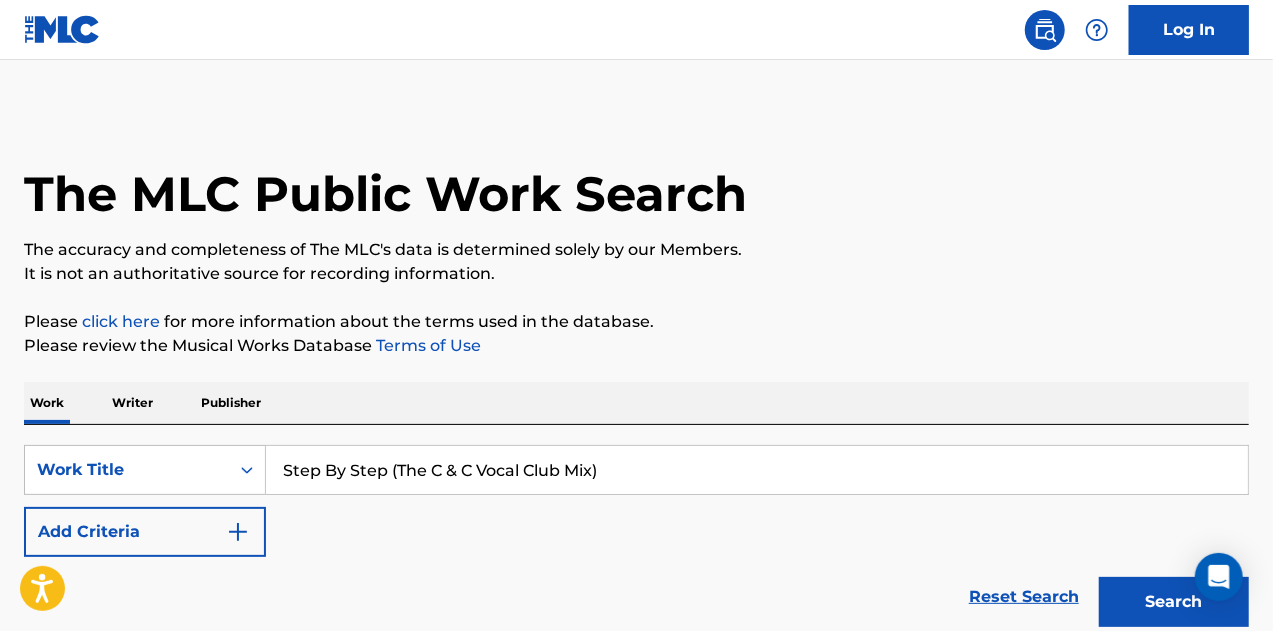 drag, startPoint x: 479, startPoint y: 473, endPoint x: 397, endPoint y: 465, distance: 82.38932 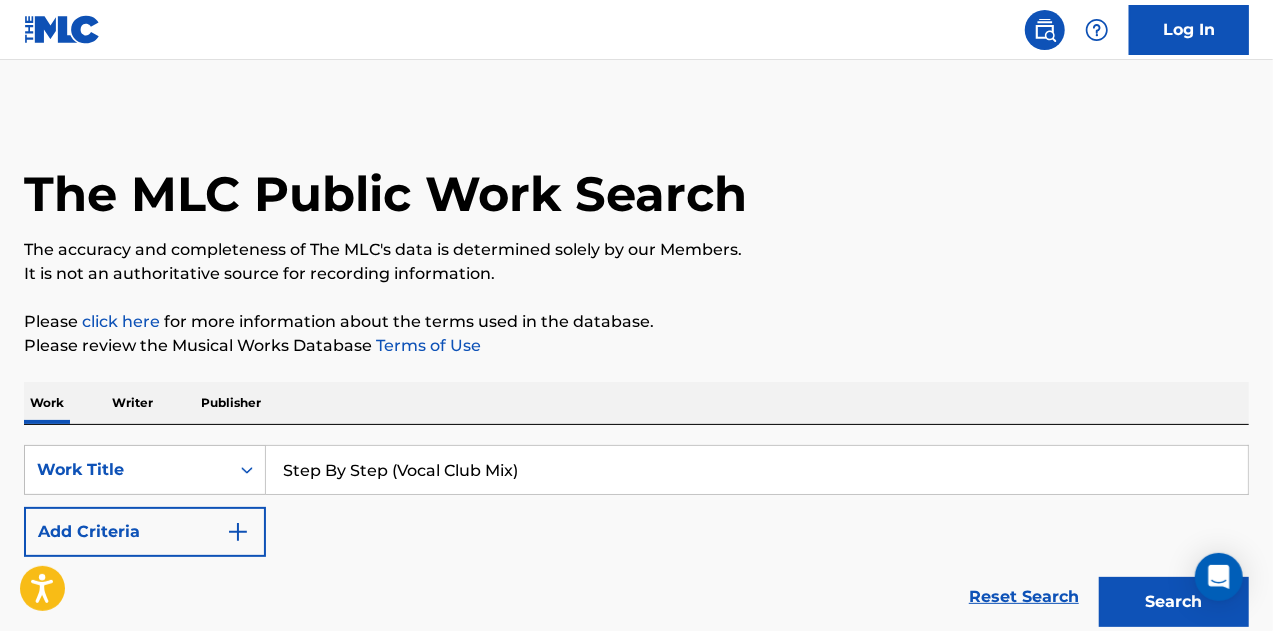 type on "Step By Step (Vocal Club Mix)" 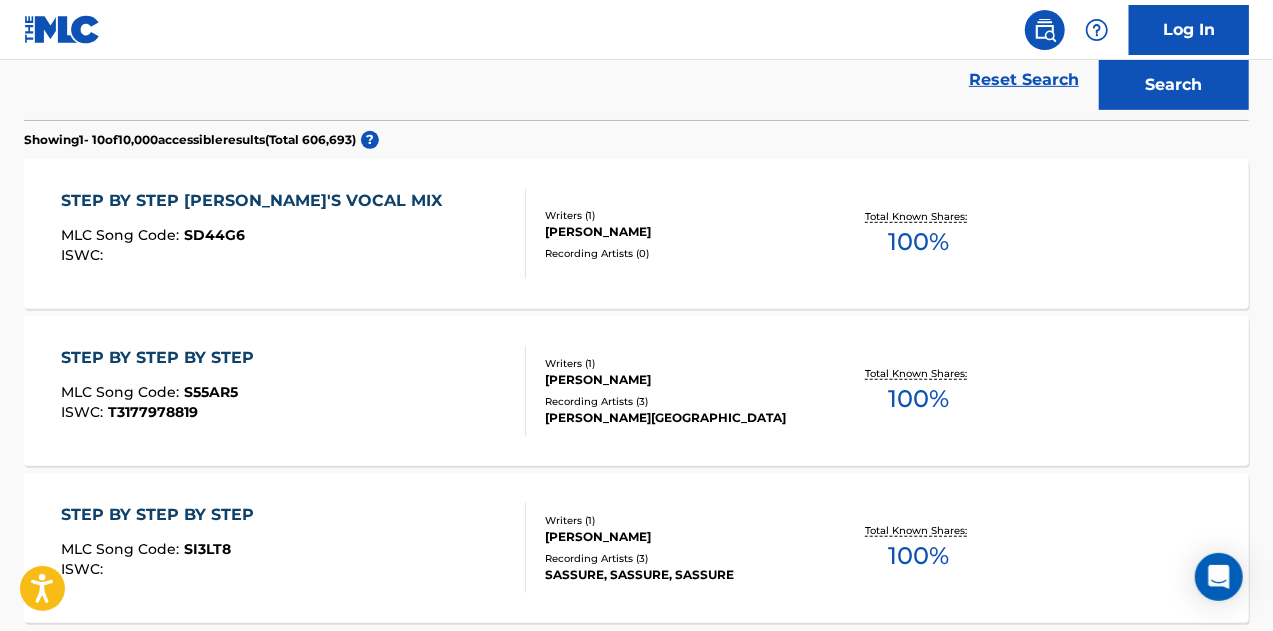 scroll, scrollTop: 540, scrollLeft: 0, axis: vertical 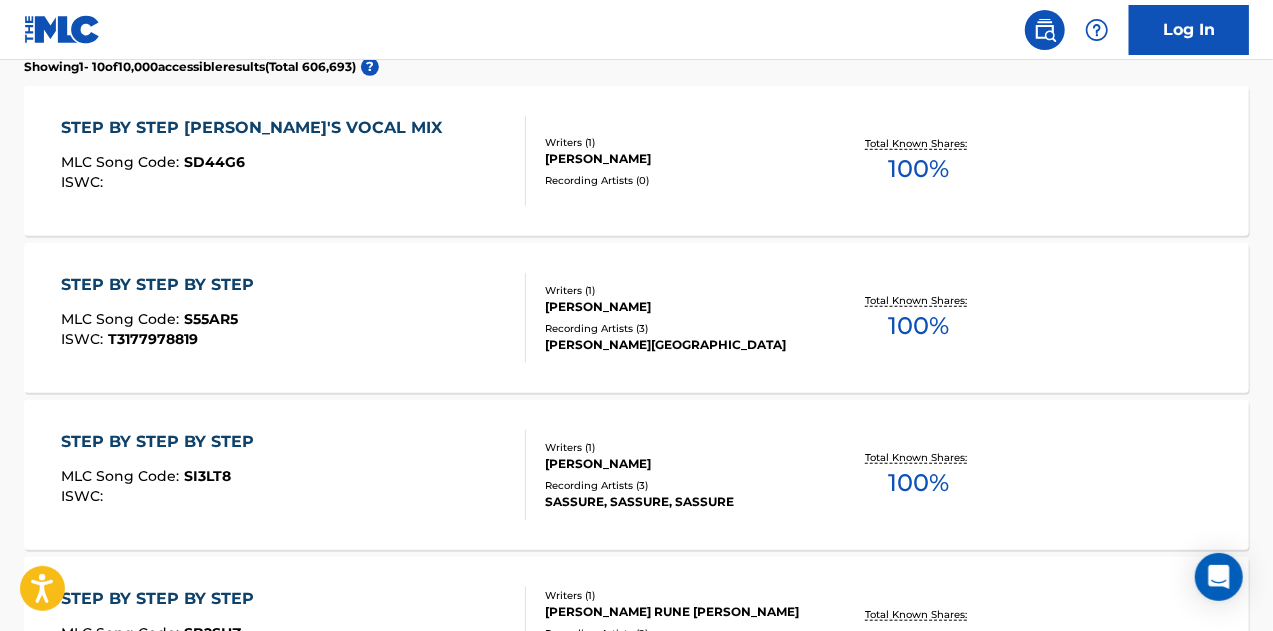 drag, startPoint x: 397, startPoint y: 465, endPoint x: 322, endPoint y: 199, distance: 276.37112 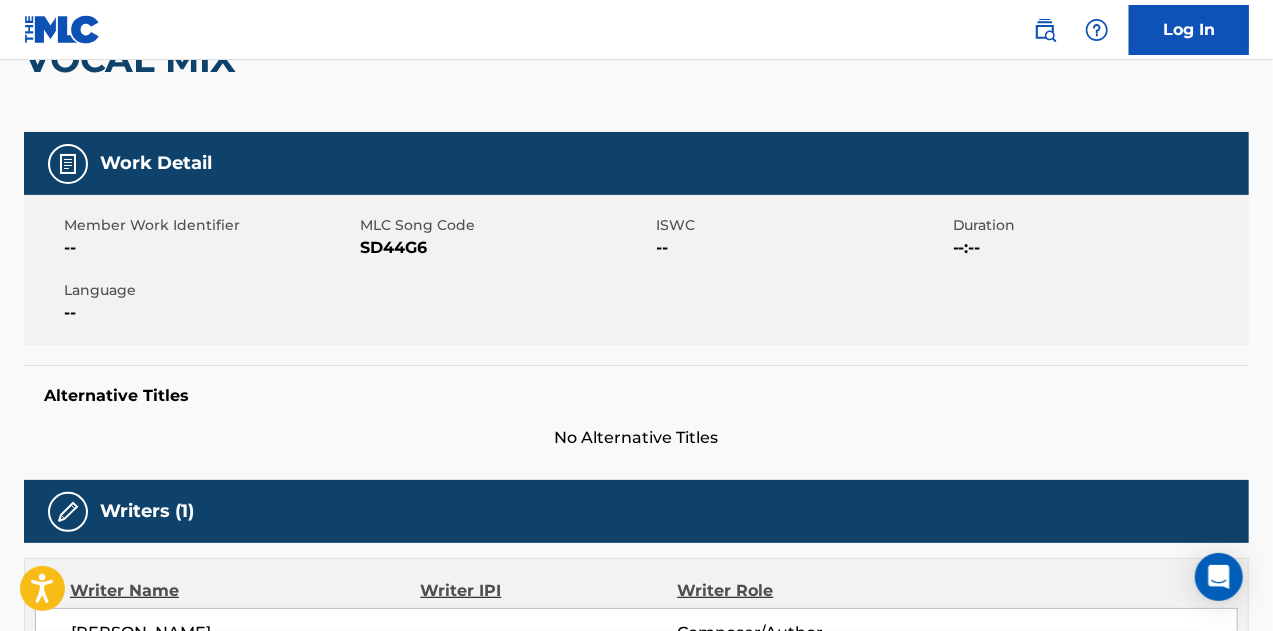 scroll, scrollTop: 0, scrollLeft: 0, axis: both 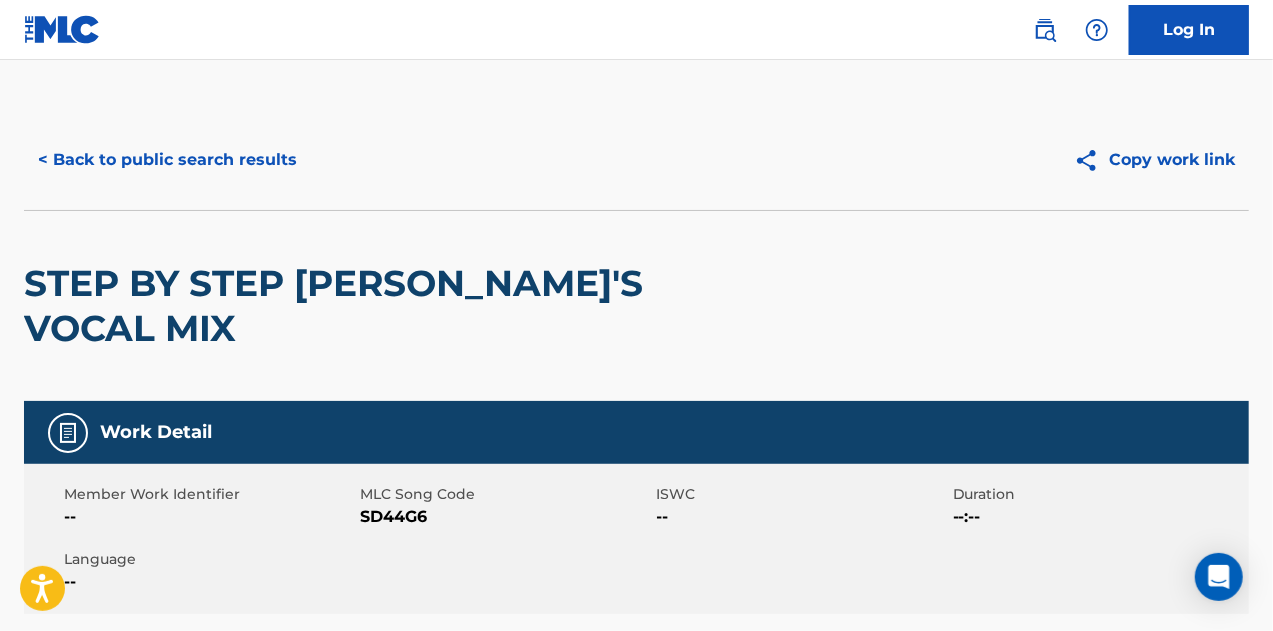click on "< Back to public search results" at bounding box center [167, 160] 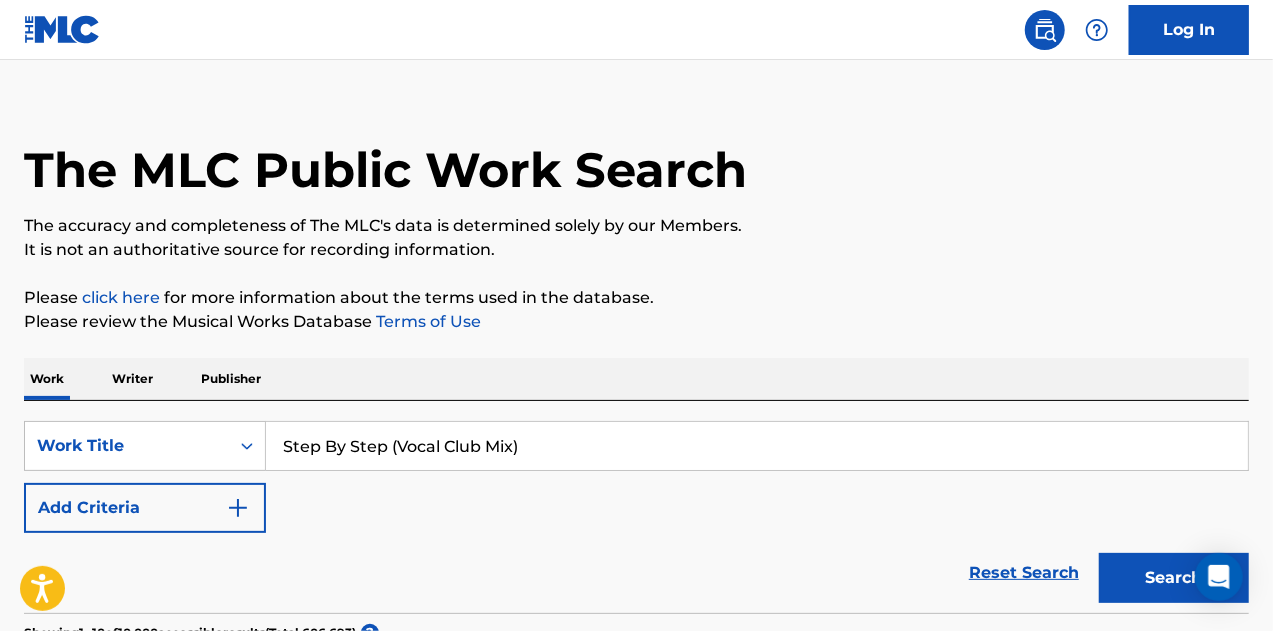 scroll, scrollTop: 0, scrollLeft: 0, axis: both 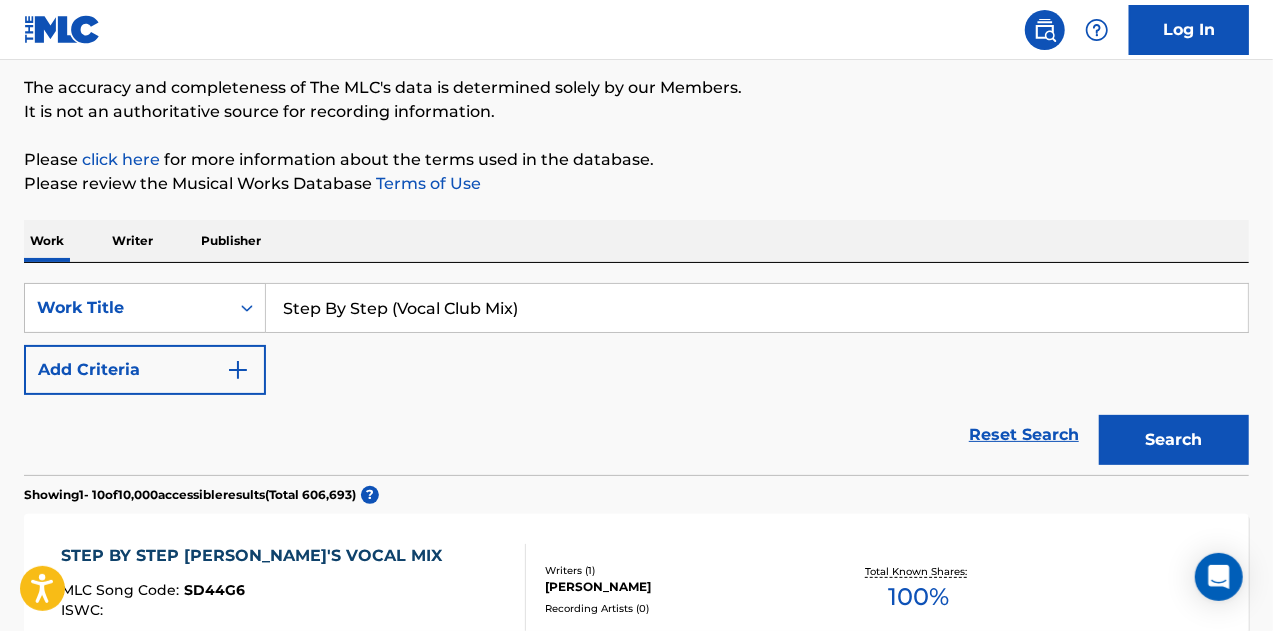 drag, startPoint x: 281, startPoint y: 356, endPoint x: 168, endPoint y: 359, distance: 113.03982 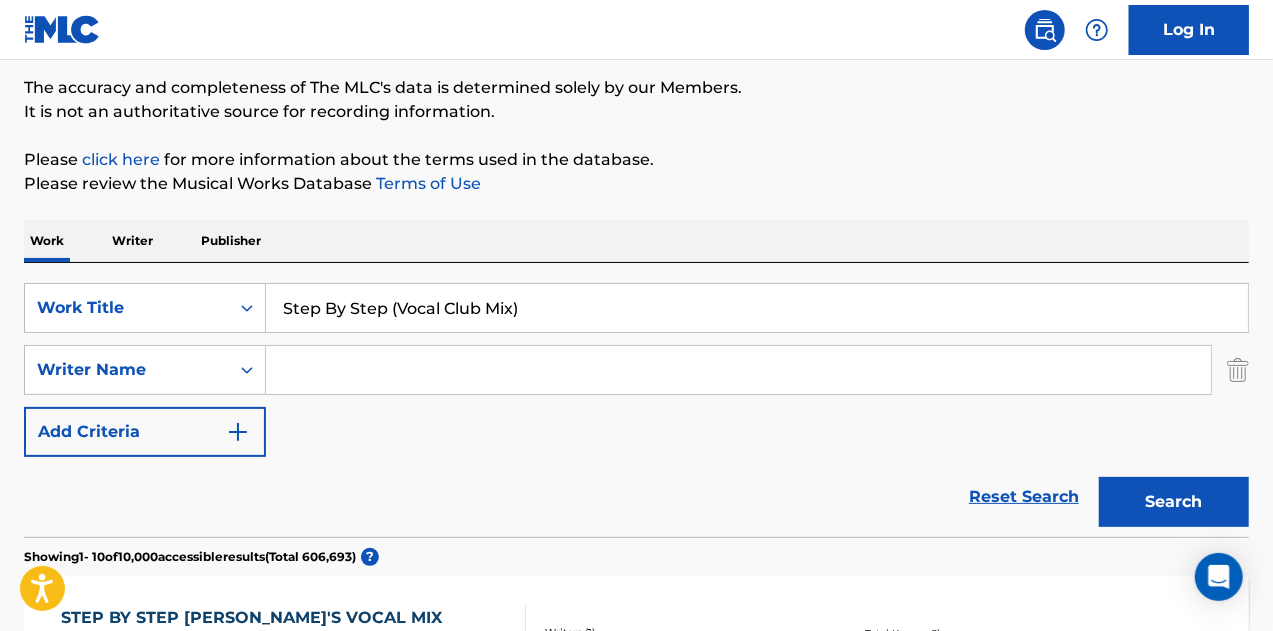 drag, startPoint x: 388, startPoint y: 307, endPoint x: 822, endPoint y: 331, distance: 434.6631 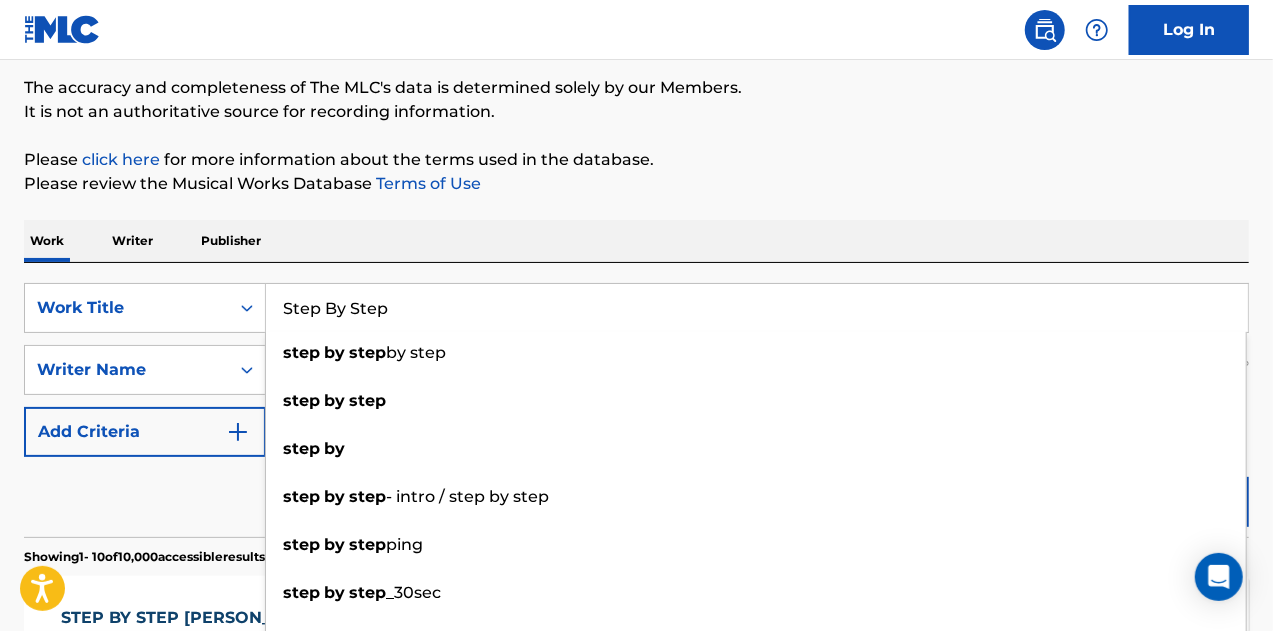 type on "Step By Step" 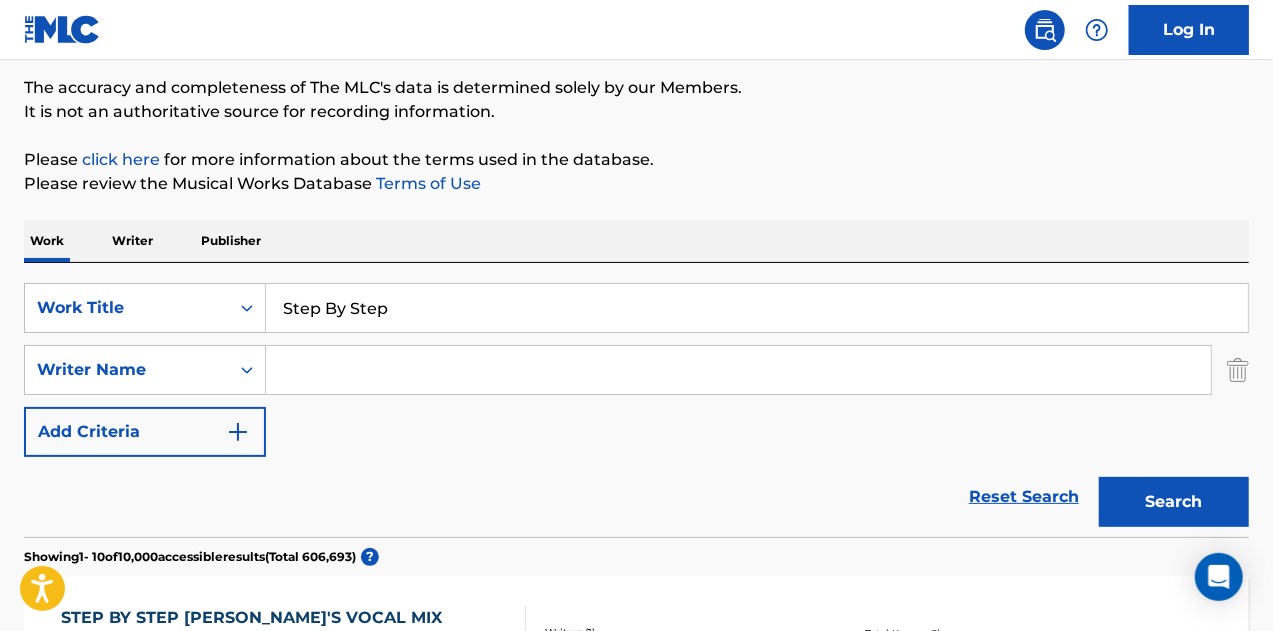click at bounding box center (738, 370) 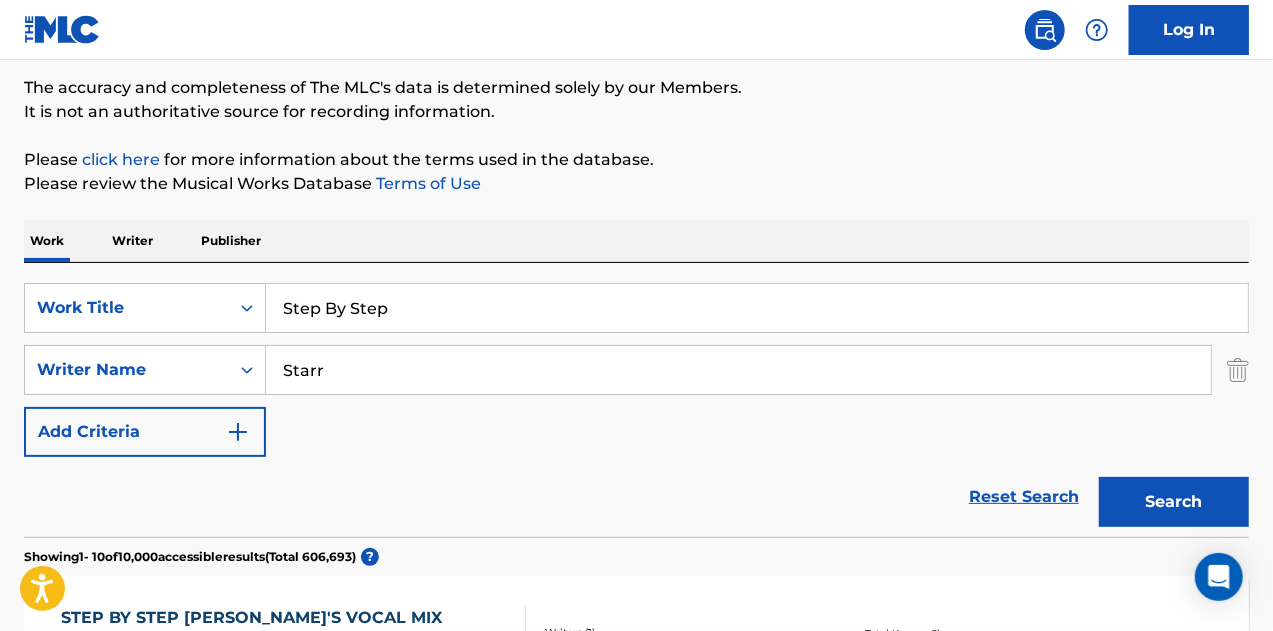 type on "Starr" 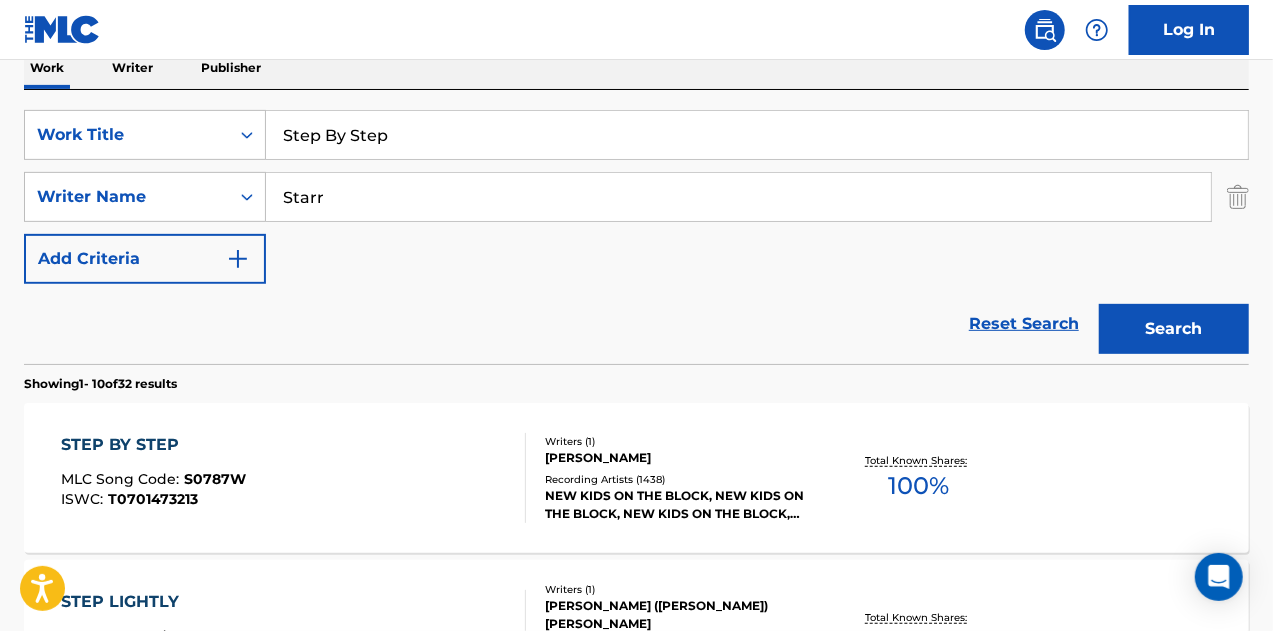 scroll, scrollTop: 336, scrollLeft: 0, axis: vertical 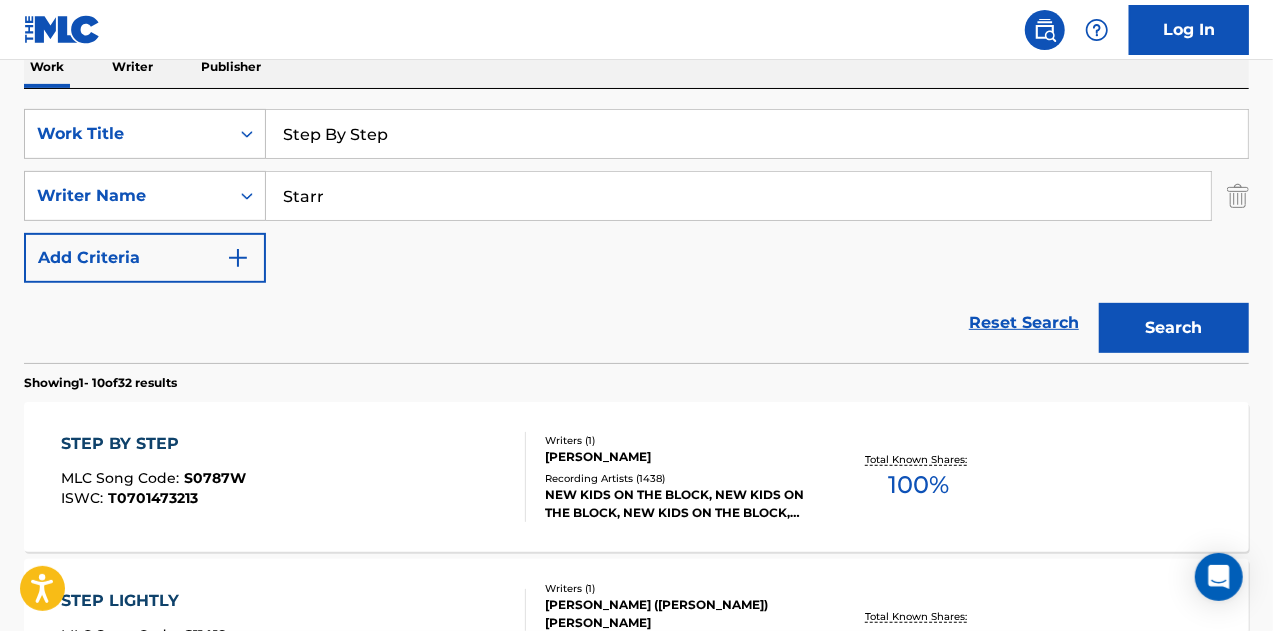 click on "STEP BY STEP MLC Song Code : S0787W ISWC : T0701473213" at bounding box center (294, 477) 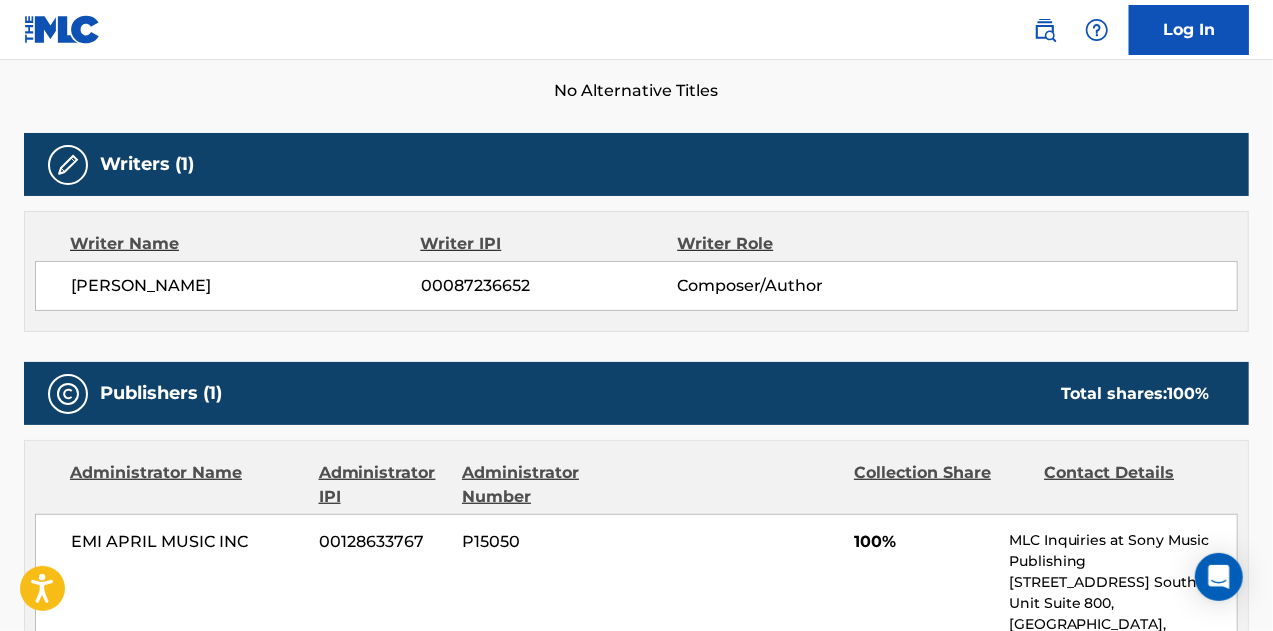 click on "EMI APRIL MUSIC INC 00128633767 P15050 100% MLC Inquiries at Sony Music Publishing 1005 17th Ave. South , Unit Suite 800,  Nashville, Tennessee 37212 United States +1-615-7268300 info@sonymusicpub.com" at bounding box center (636, 635) 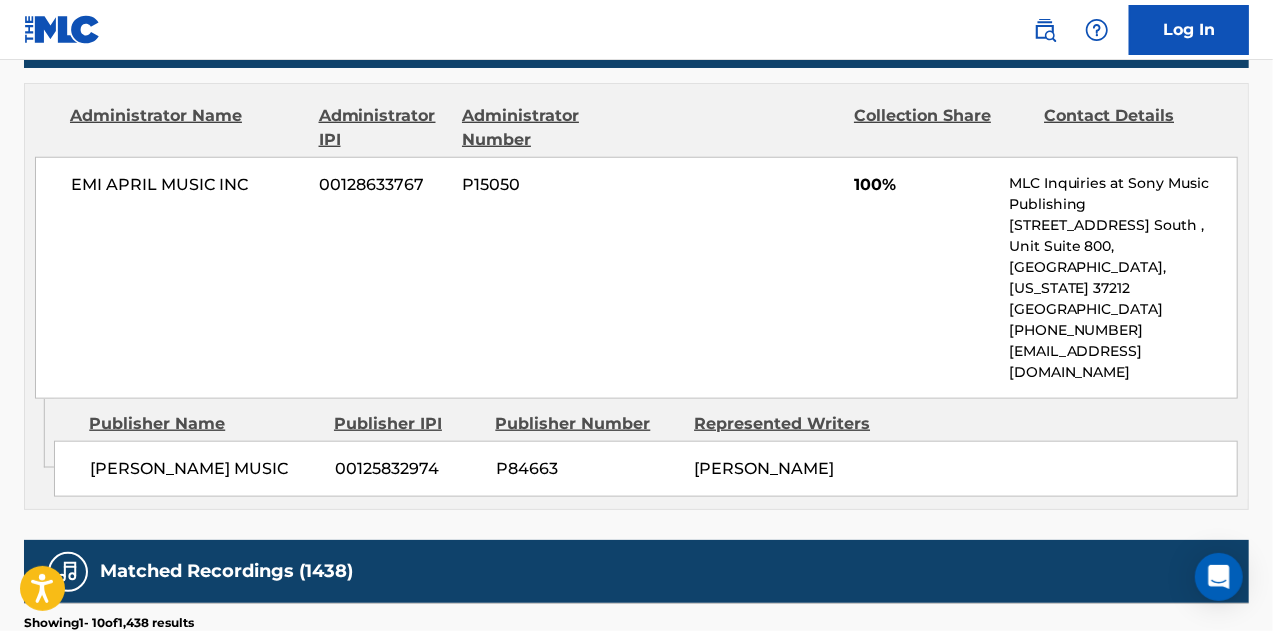 scroll, scrollTop: 0, scrollLeft: 0, axis: both 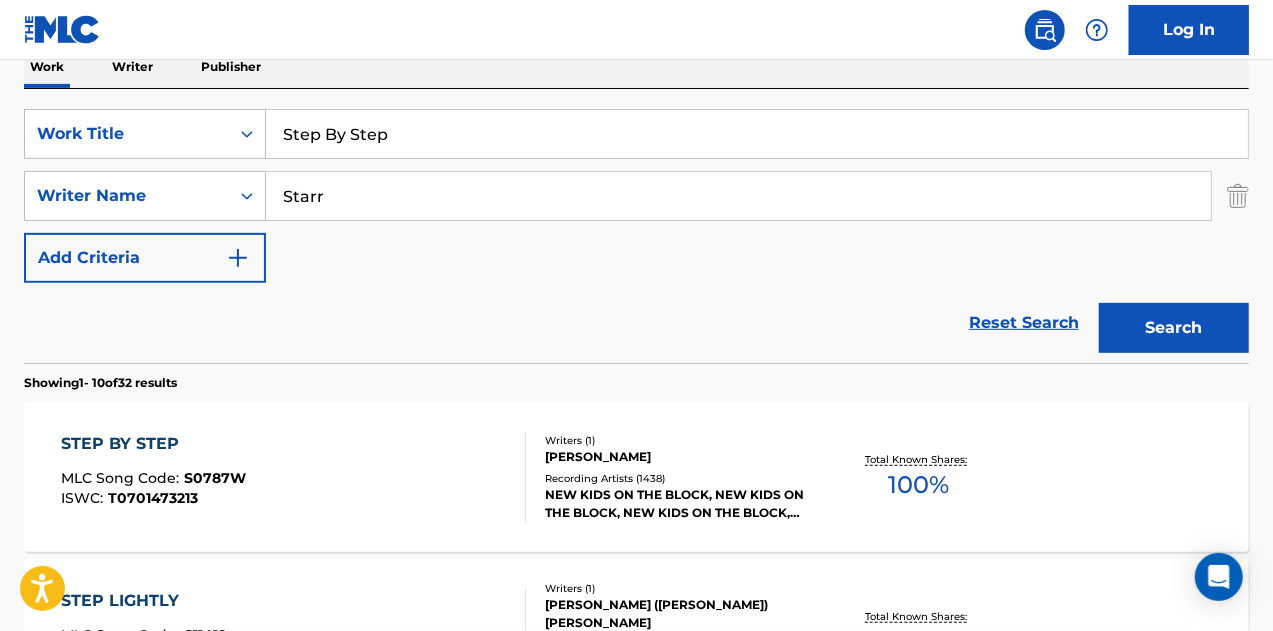 click on "Step By Step" at bounding box center [757, 134] 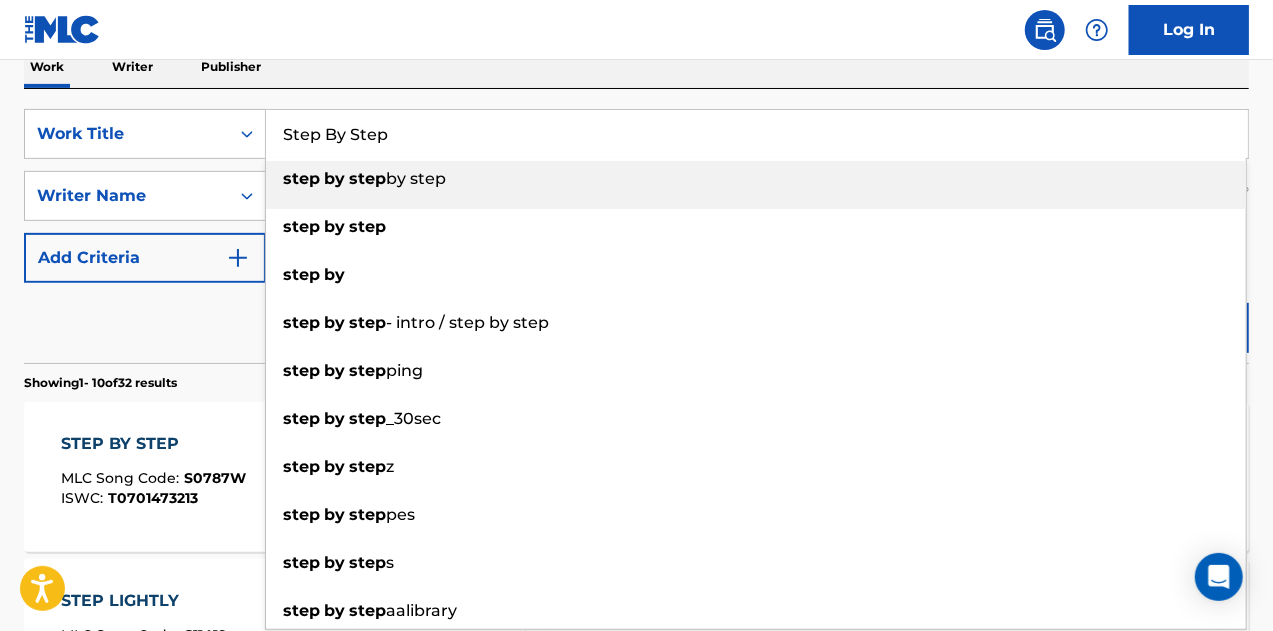 click on "Step By Step" at bounding box center (757, 134) 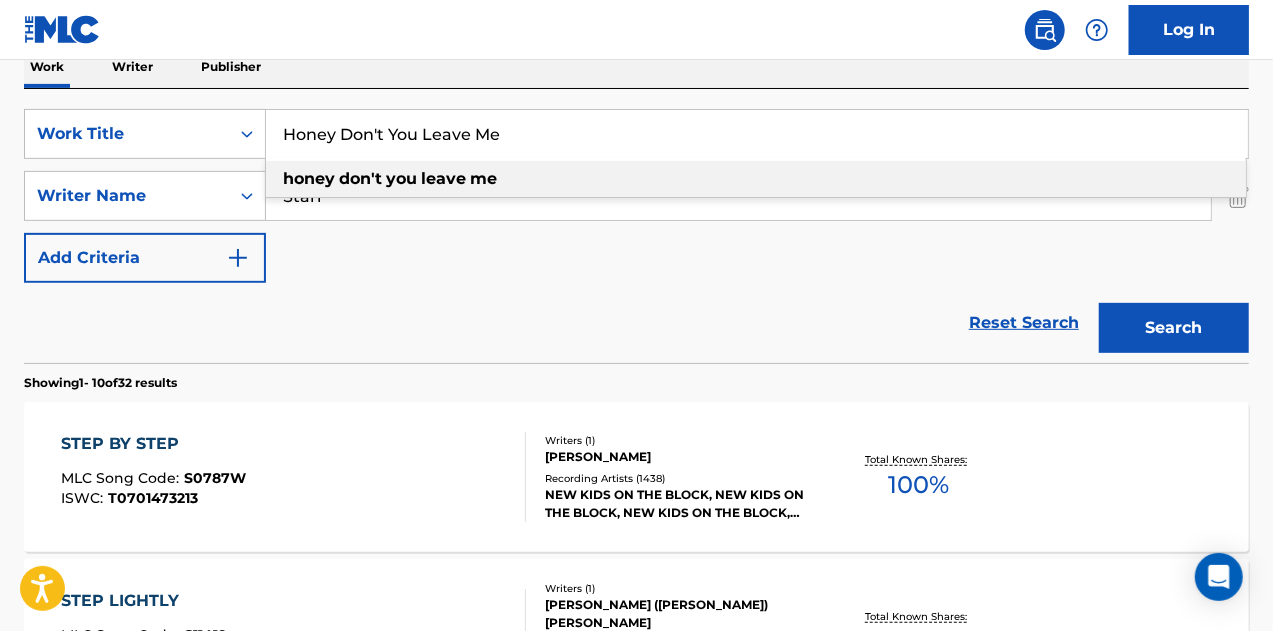type on "Honey Don't You Leave Me" 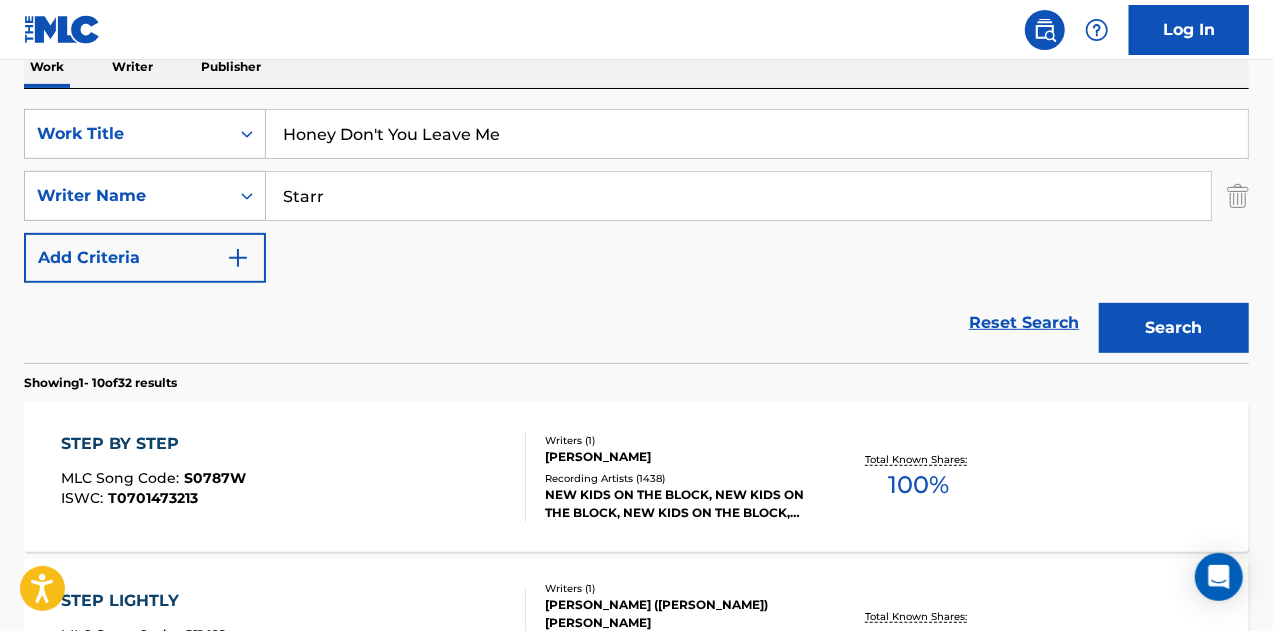 click on "Search" at bounding box center (1174, 328) 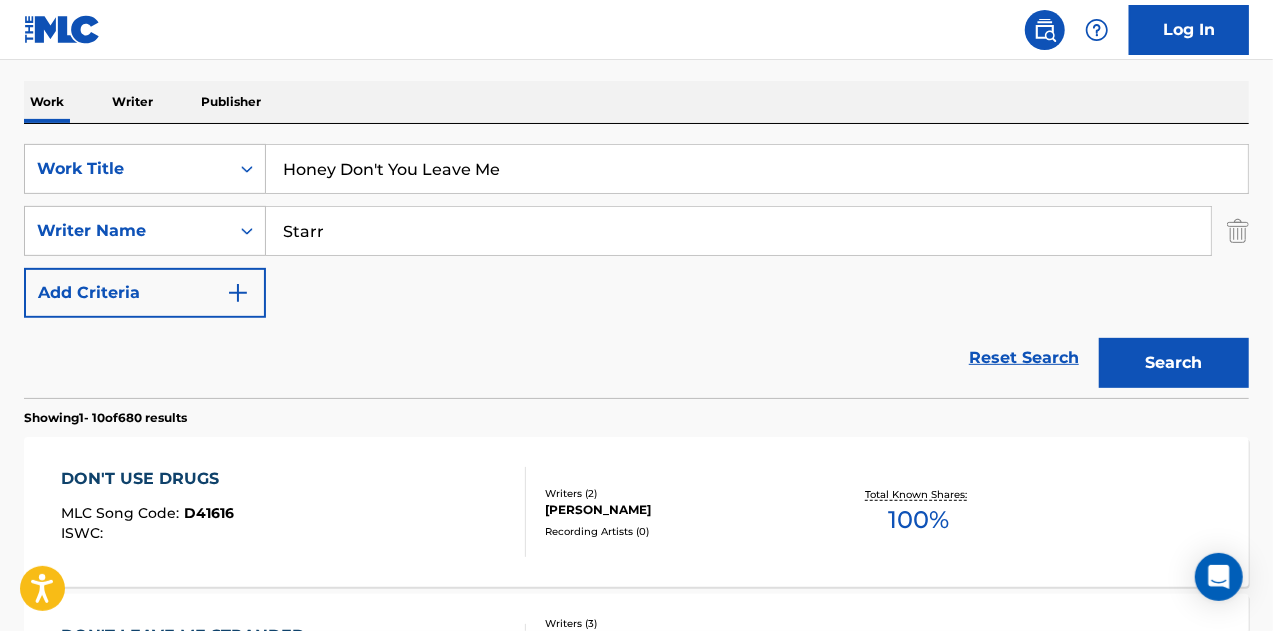 scroll, scrollTop: 336, scrollLeft: 0, axis: vertical 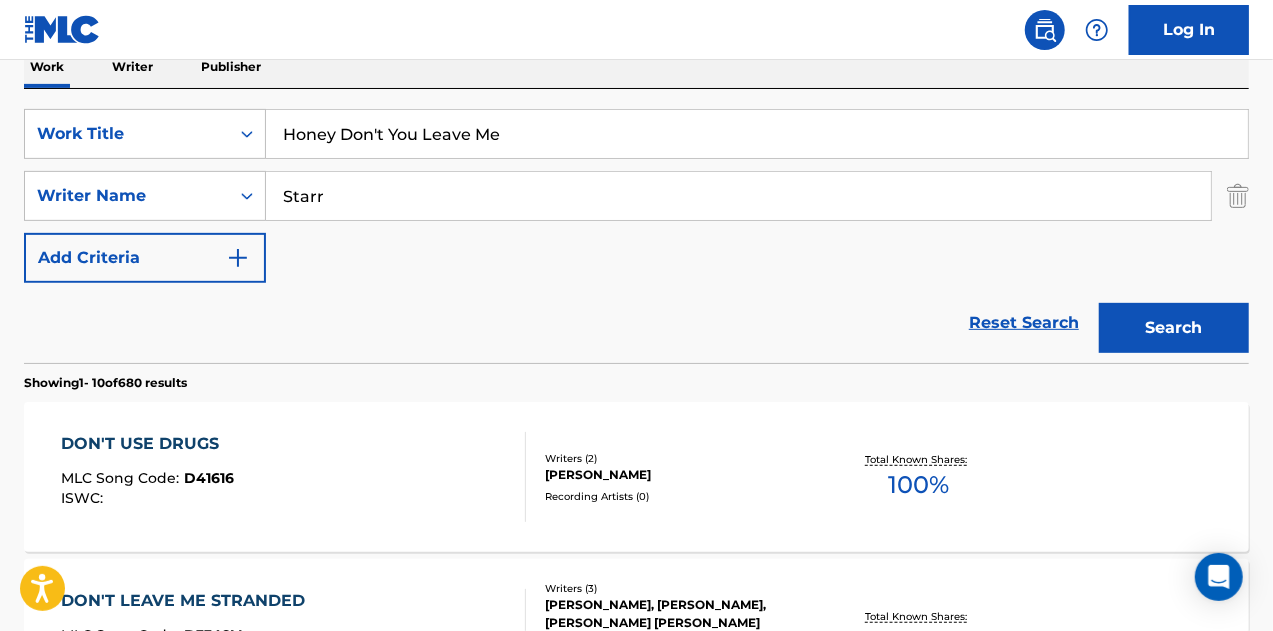 click on "Starr" at bounding box center (738, 196) 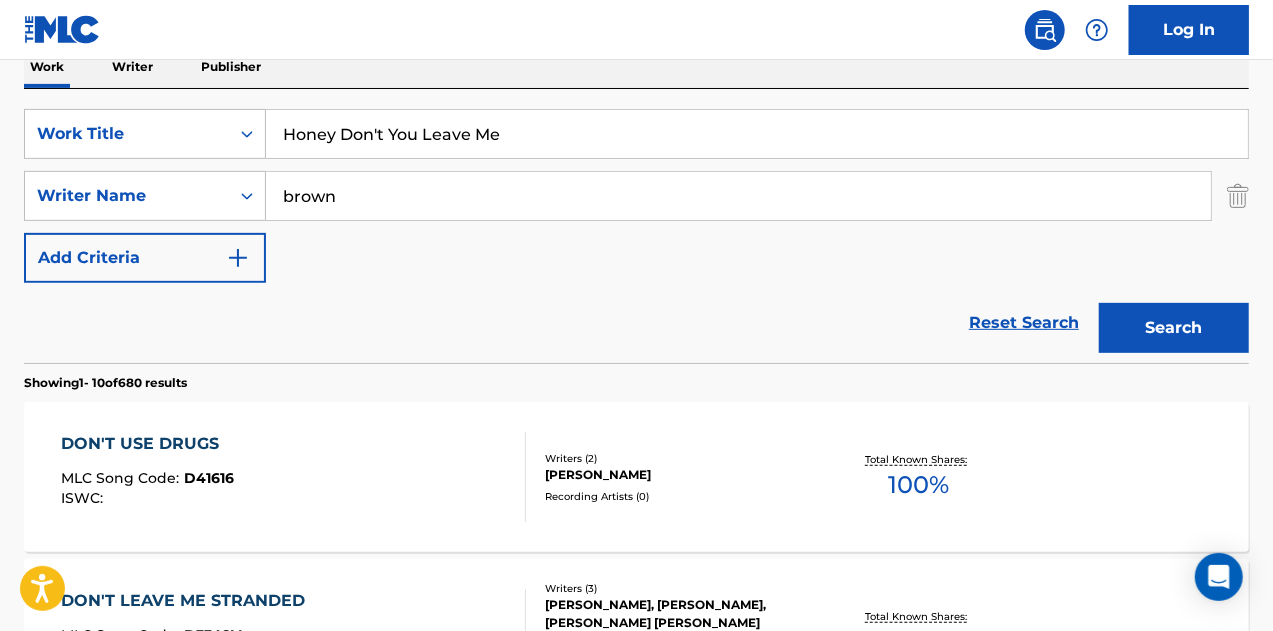 type on "brown" 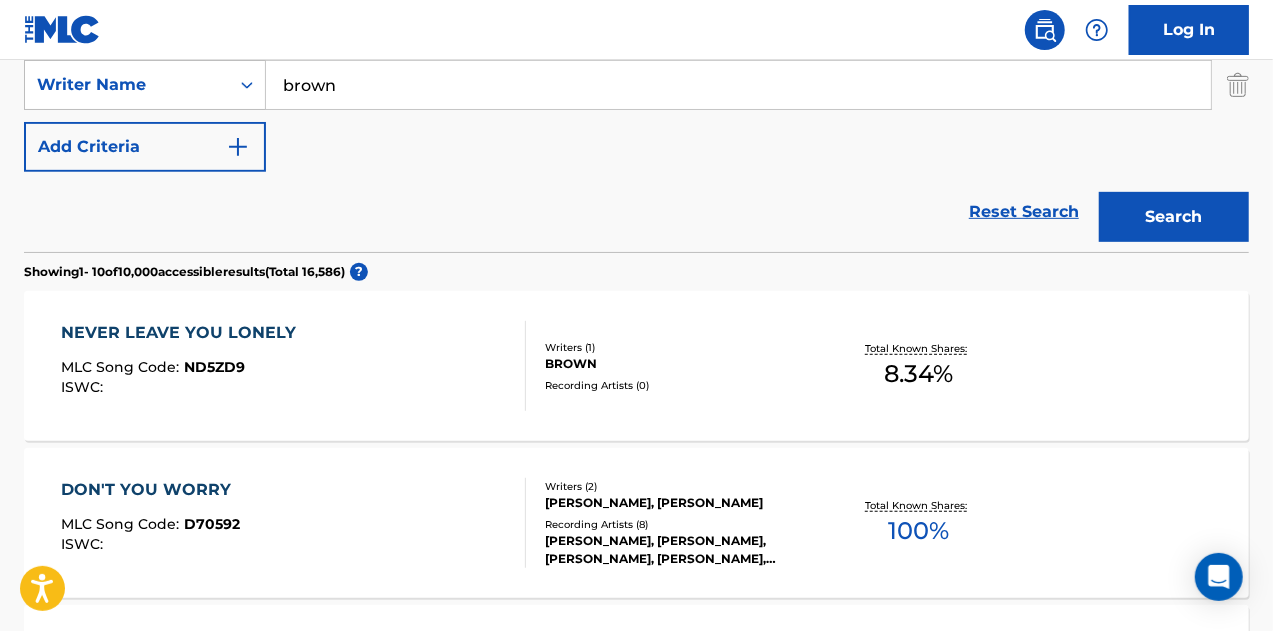 scroll, scrollTop: 450, scrollLeft: 0, axis: vertical 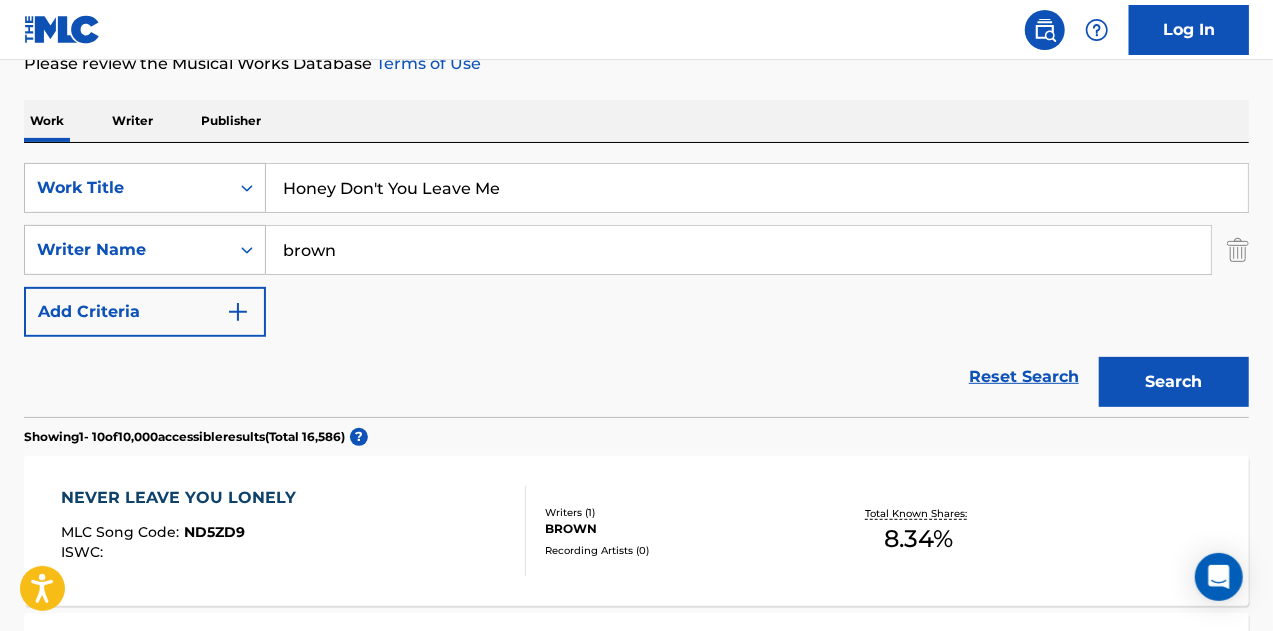 click on "Honey Don't You Leave Me" at bounding box center [757, 188] 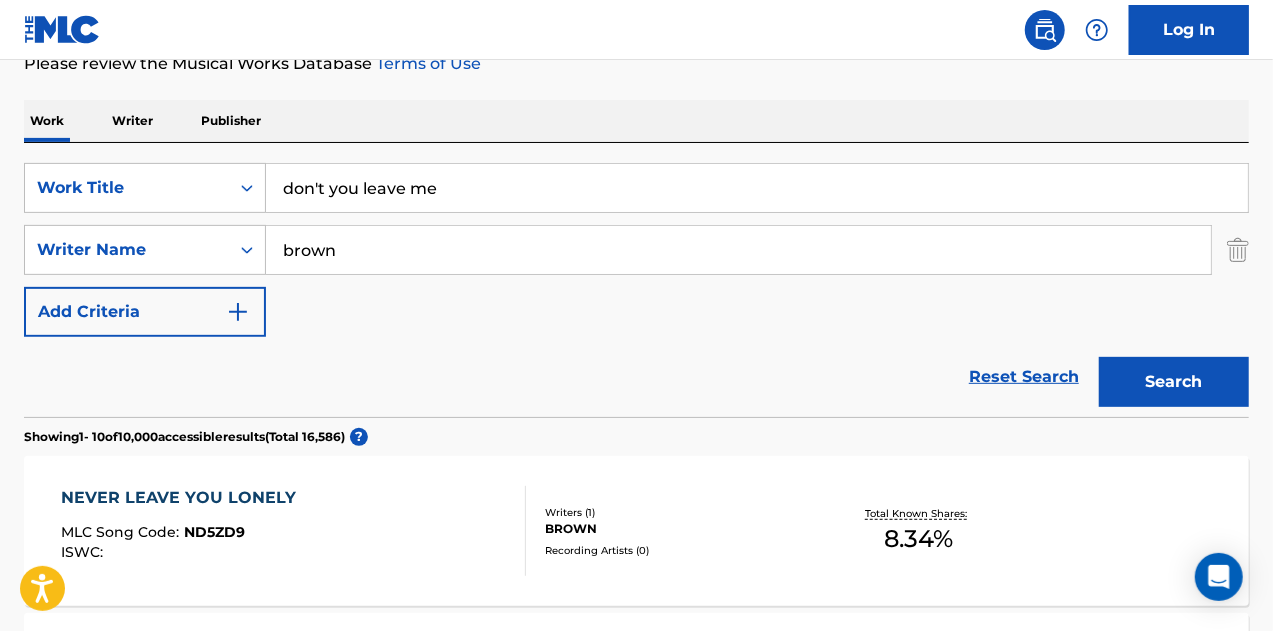 type on "don't you leave me" 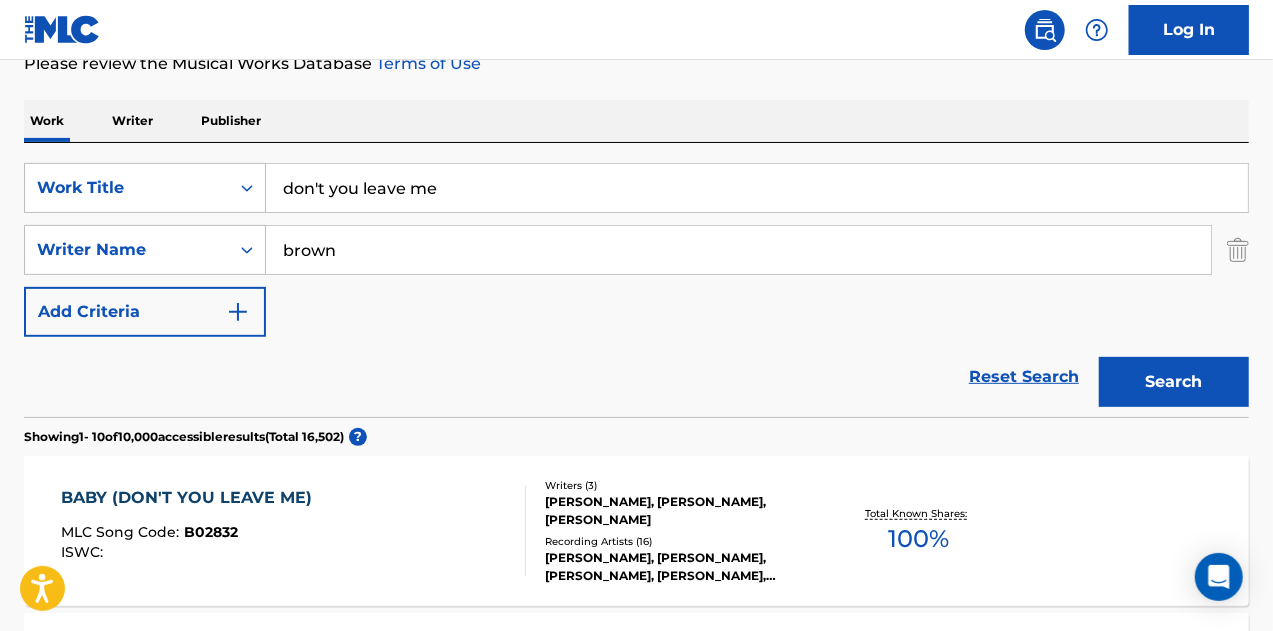 click on "brown" at bounding box center [738, 250] 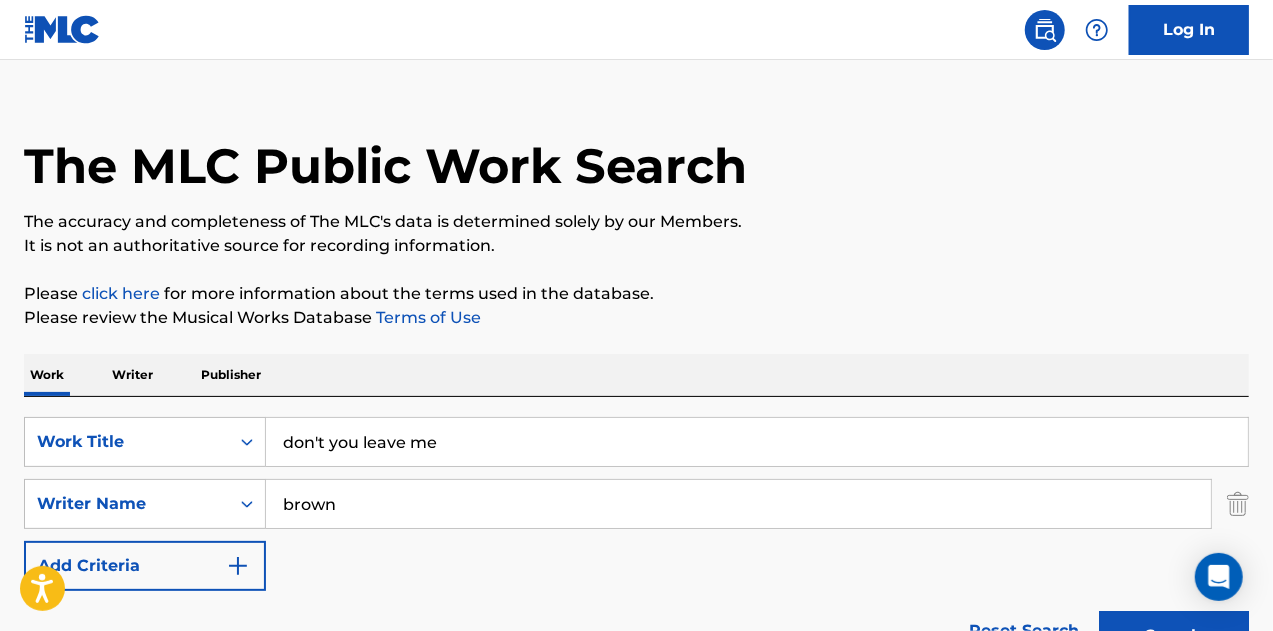 scroll, scrollTop: 0, scrollLeft: 0, axis: both 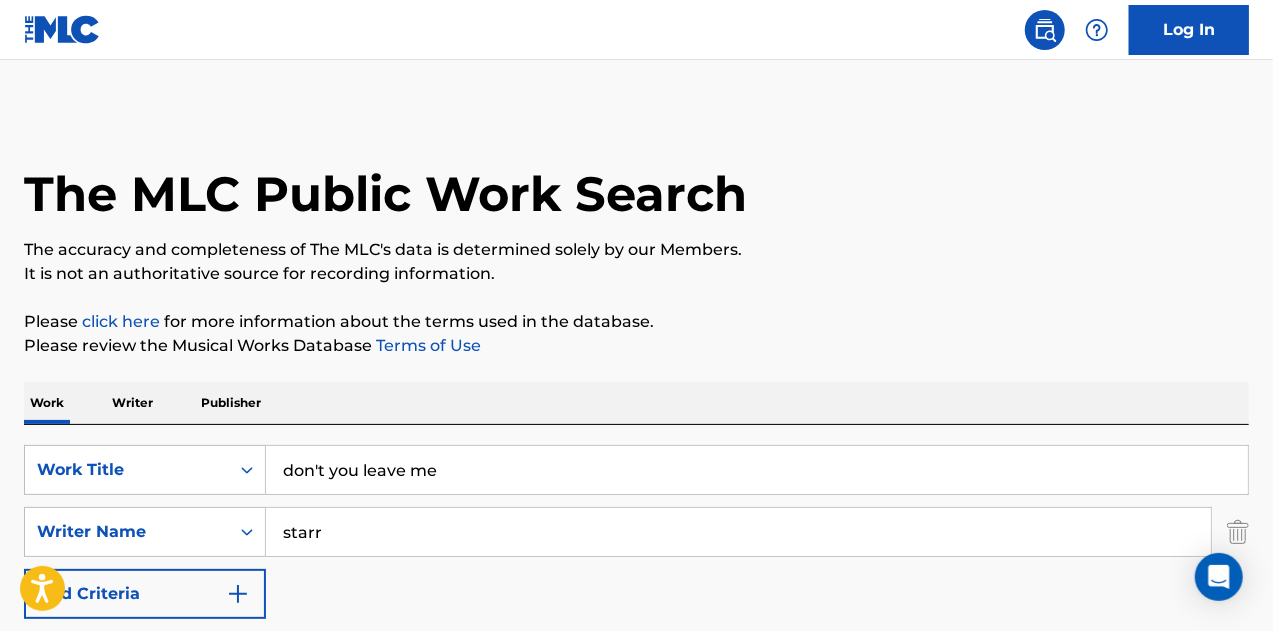 click on "Search" at bounding box center (1174, 664) 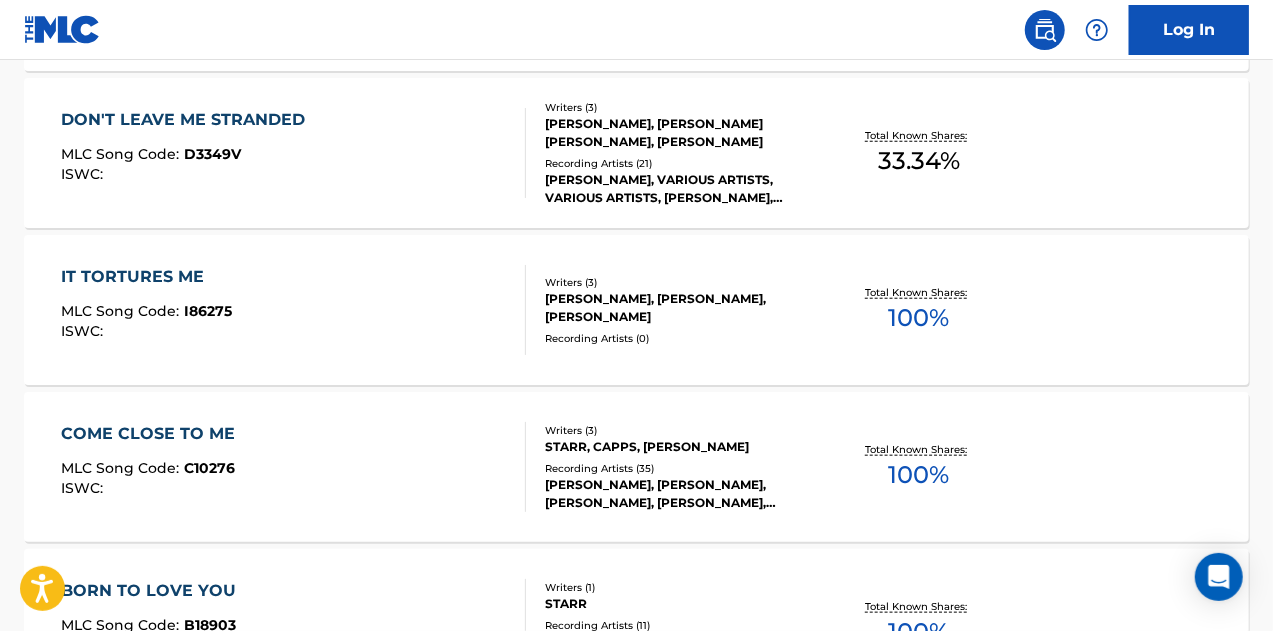 scroll, scrollTop: 171, scrollLeft: 0, axis: vertical 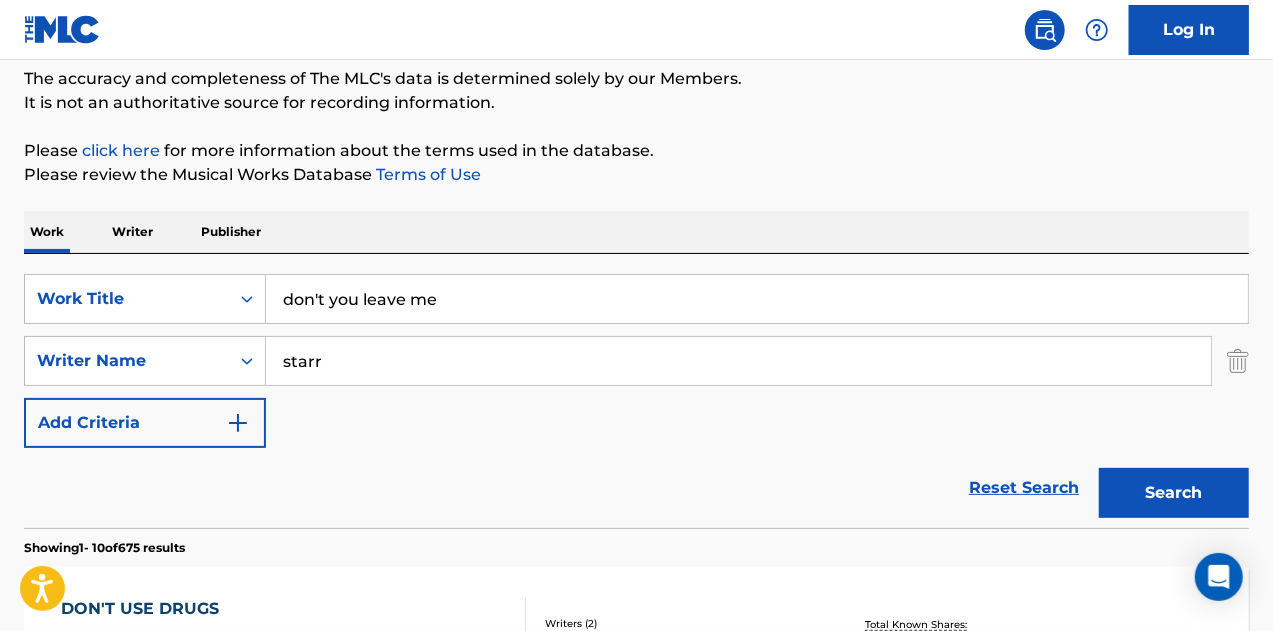 click on "starr" at bounding box center (738, 361) 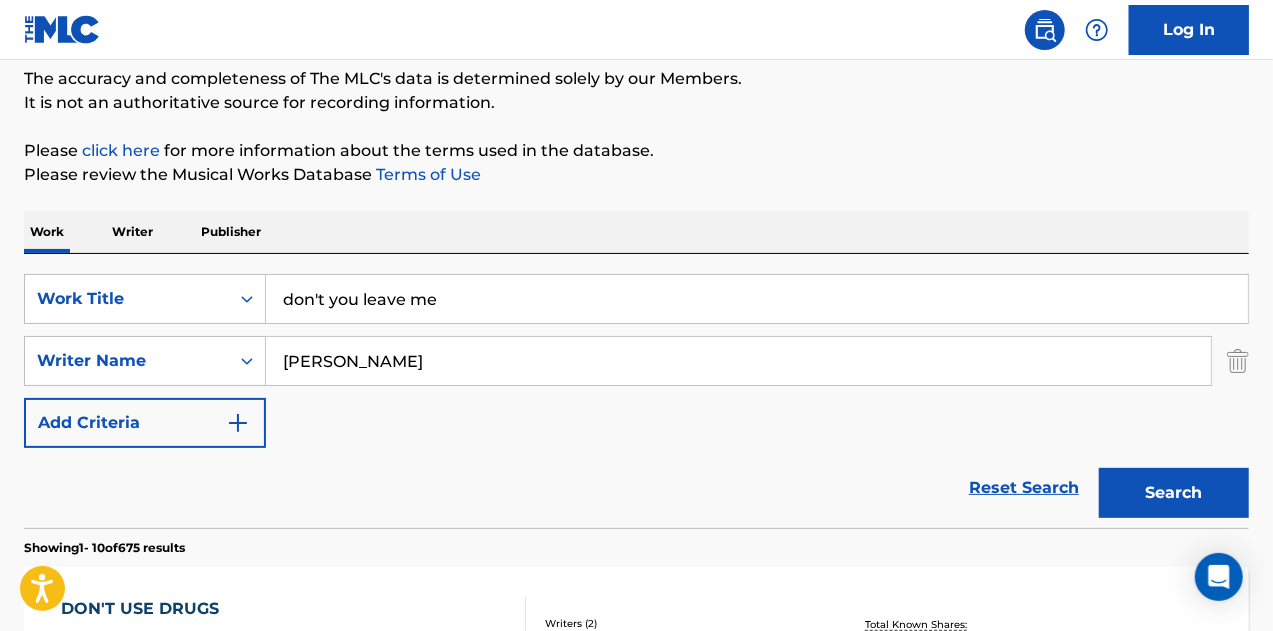 type on "[PERSON_NAME]" 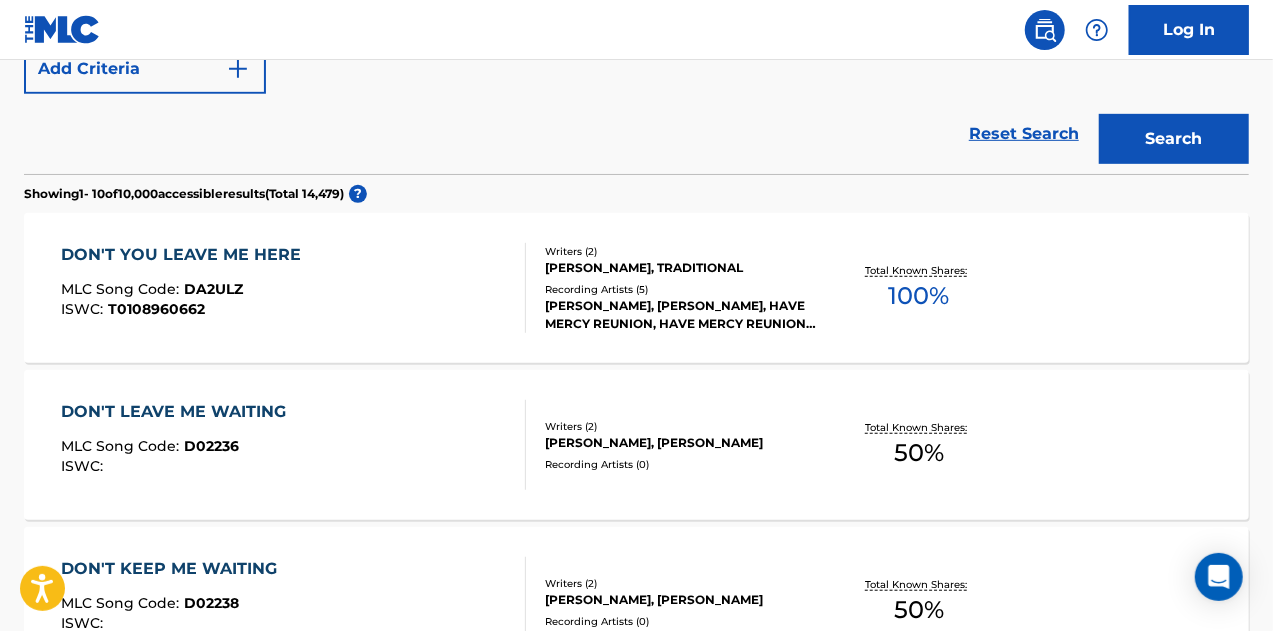 scroll, scrollTop: 613, scrollLeft: 0, axis: vertical 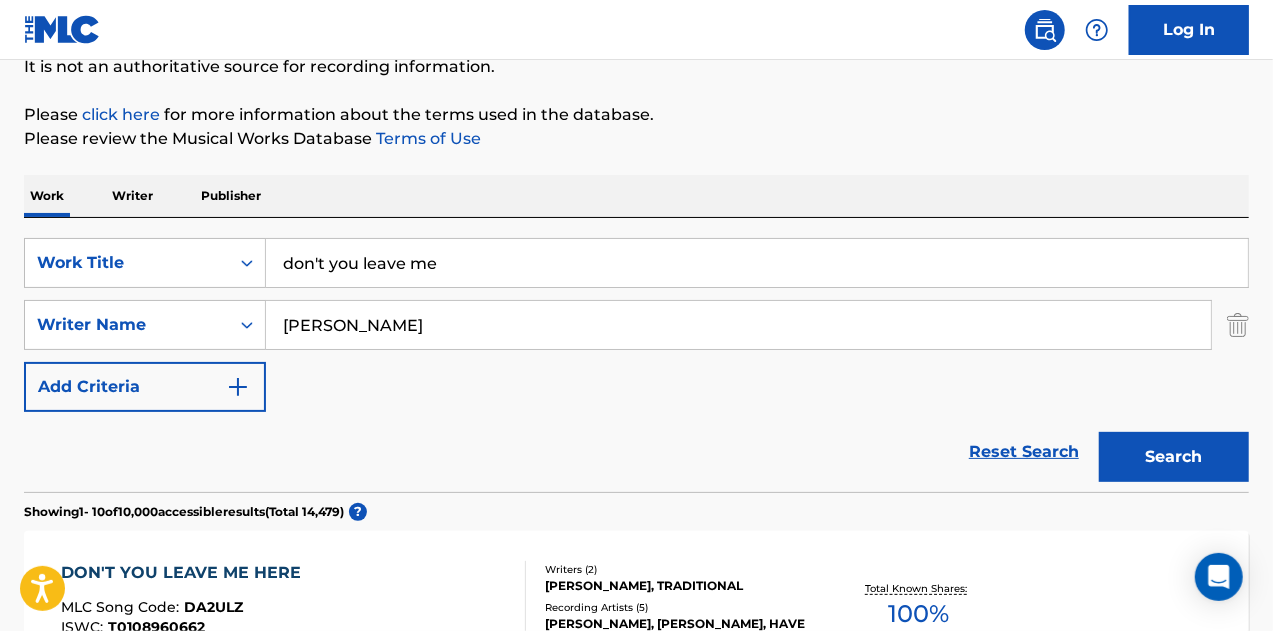 click on "don't you leave me" at bounding box center (757, 263) 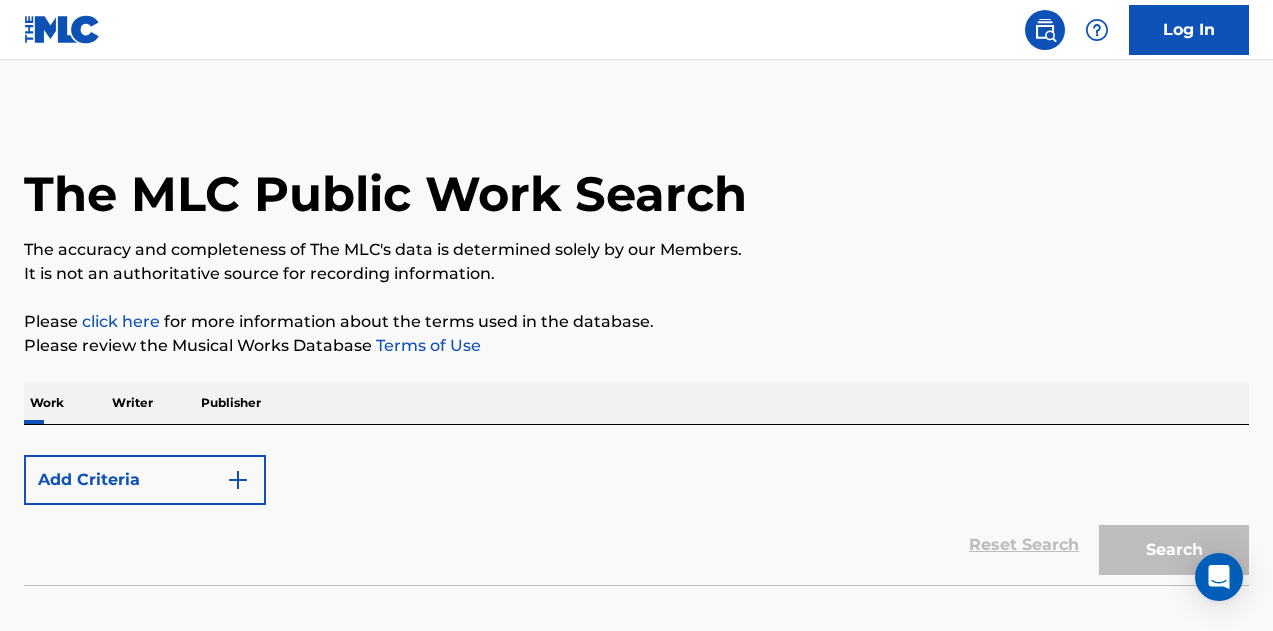 scroll, scrollTop: 0, scrollLeft: 0, axis: both 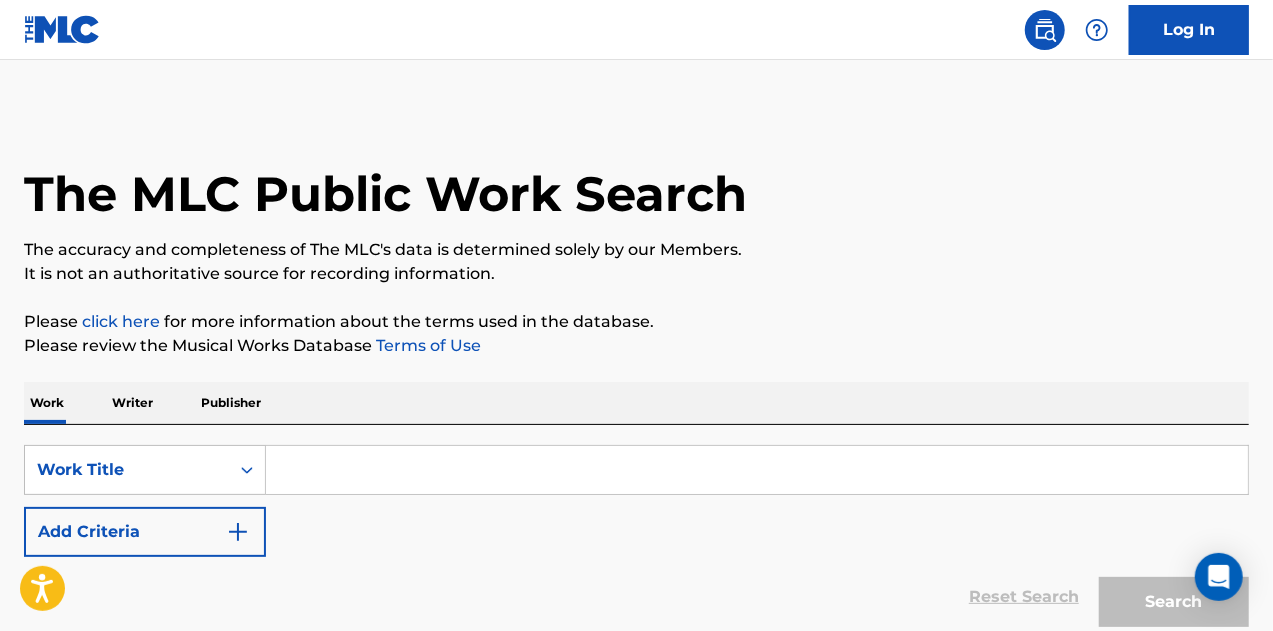 click at bounding box center [757, 470] 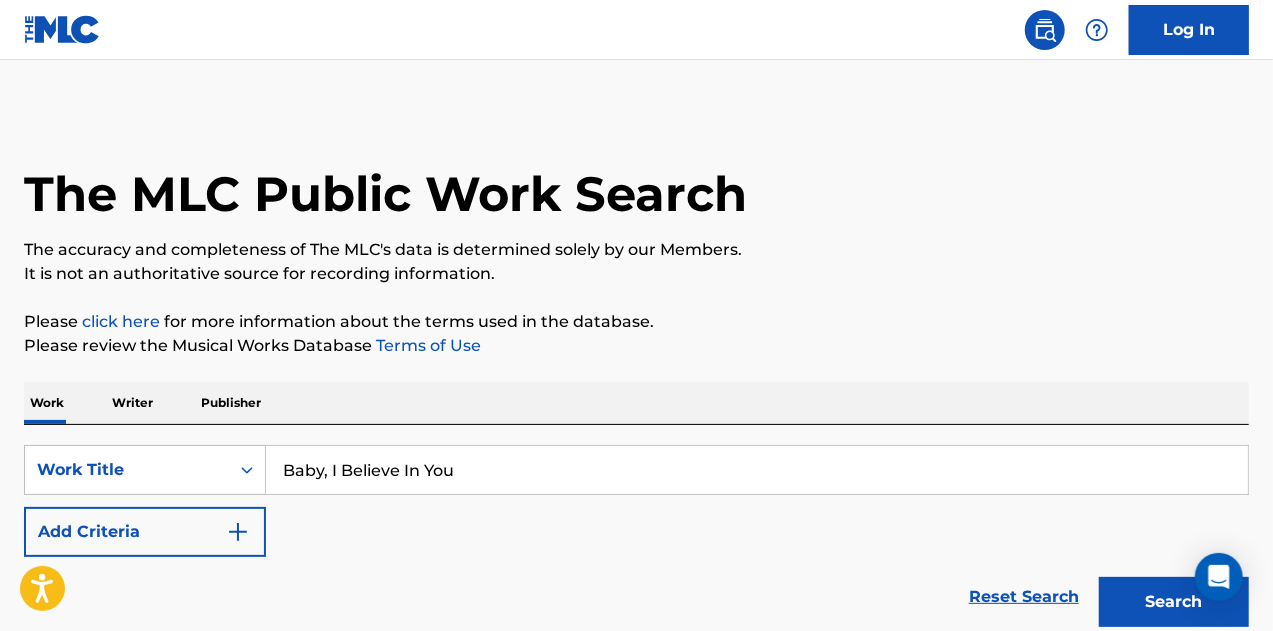 type on "Baby, I Believe In You" 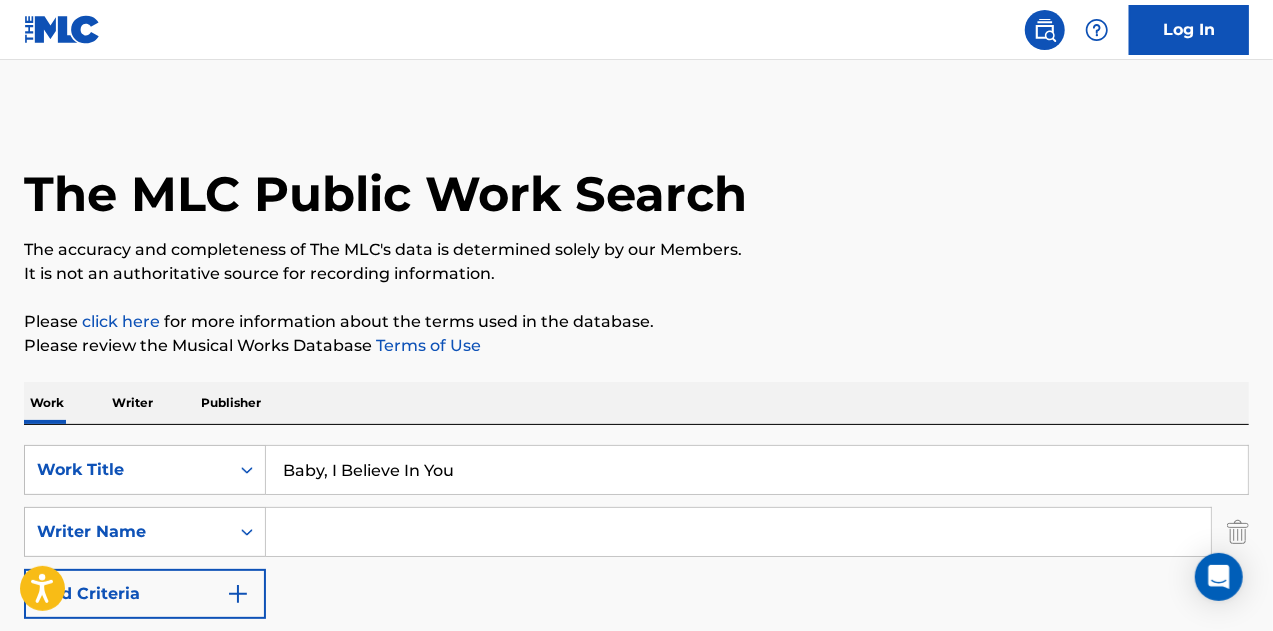 click at bounding box center (738, 532) 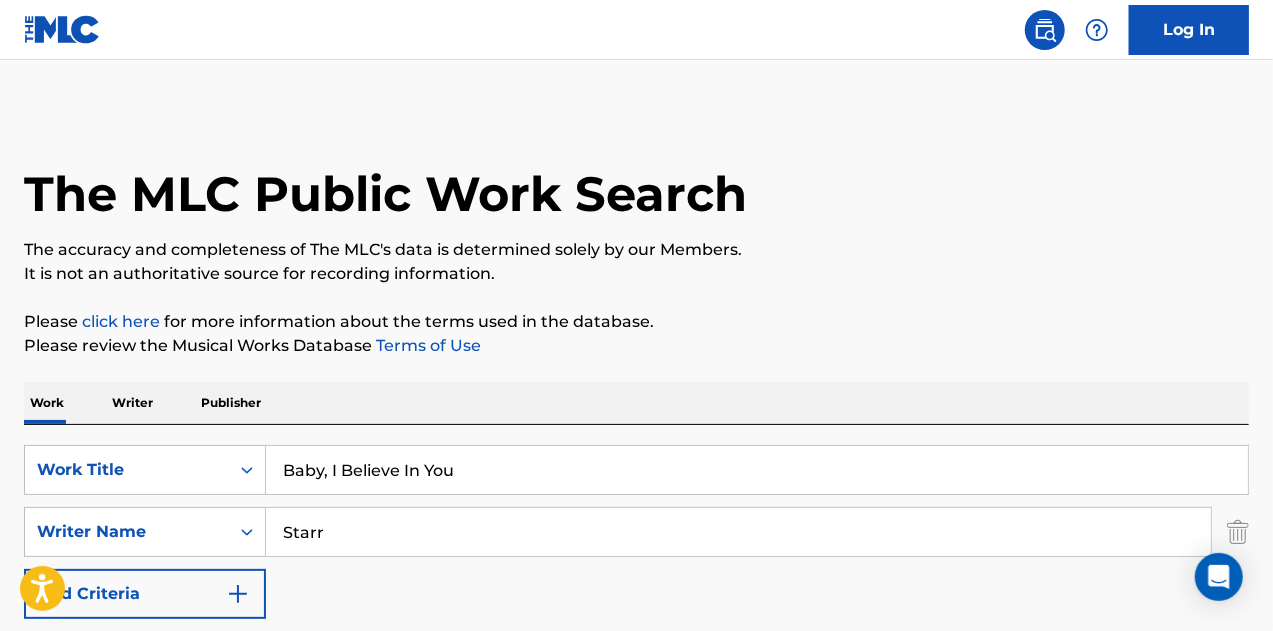 type on "Starr" 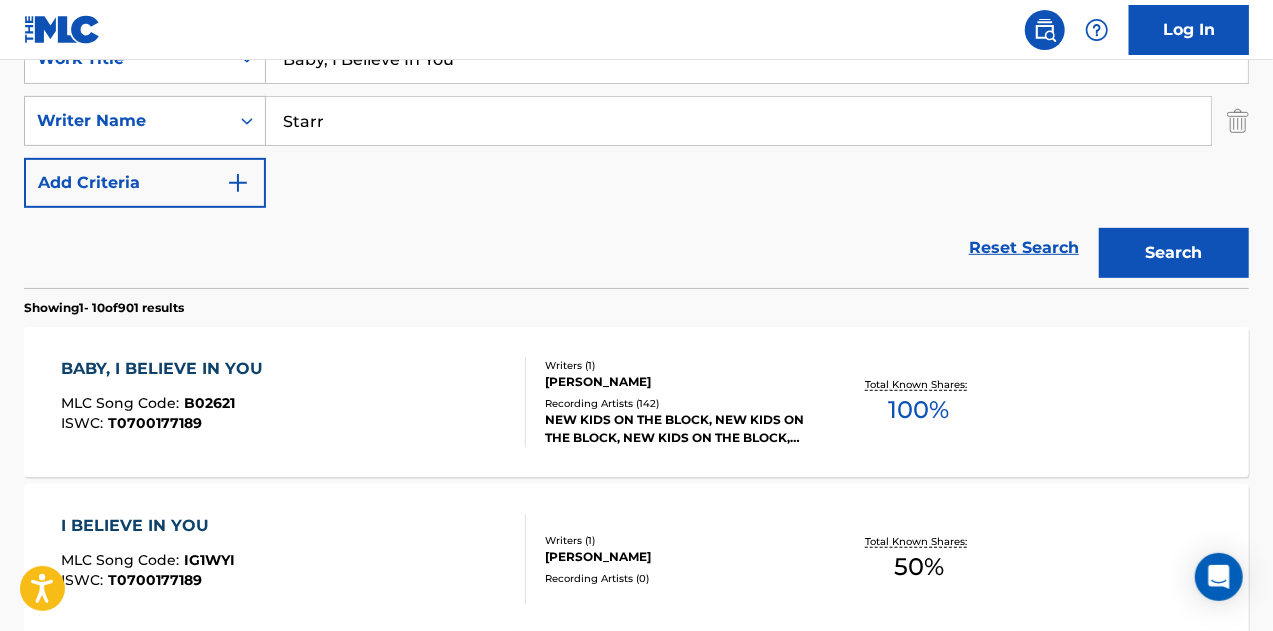 scroll, scrollTop: 412, scrollLeft: 0, axis: vertical 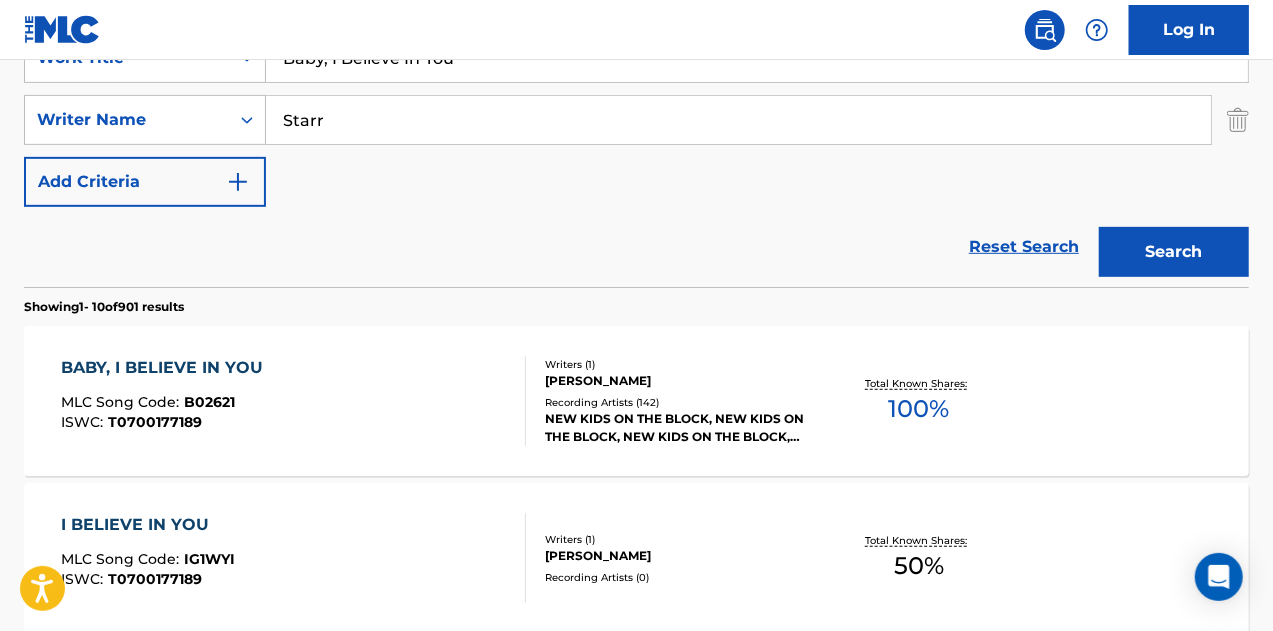 click on "BABY, I BELIEVE IN YOU MLC Song Code : B02621 ISWC : T0700177189" at bounding box center (294, 401) 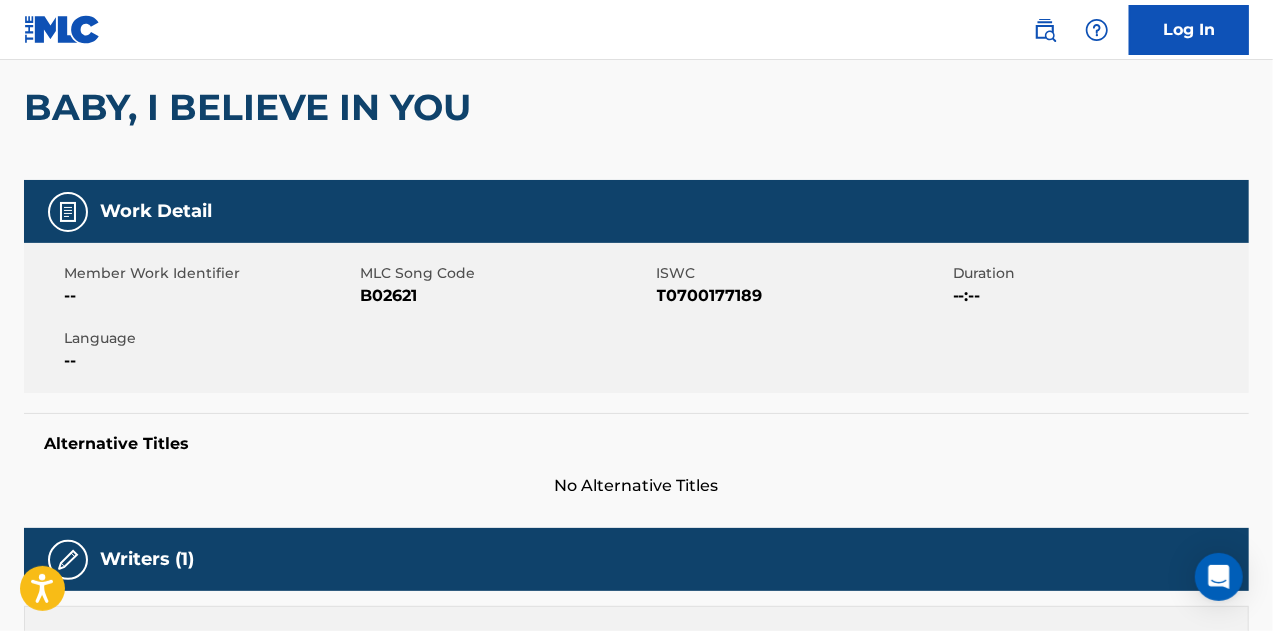 scroll, scrollTop: 0, scrollLeft: 0, axis: both 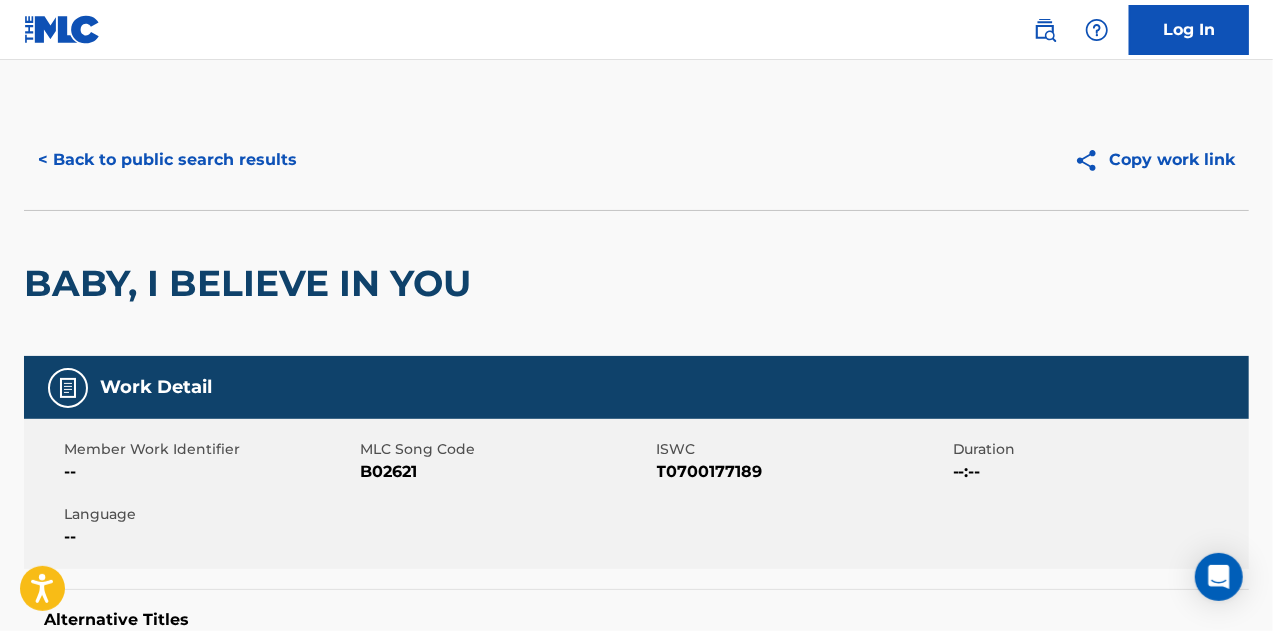 click on "< Back to public search results" at bounding box center [167, 160] 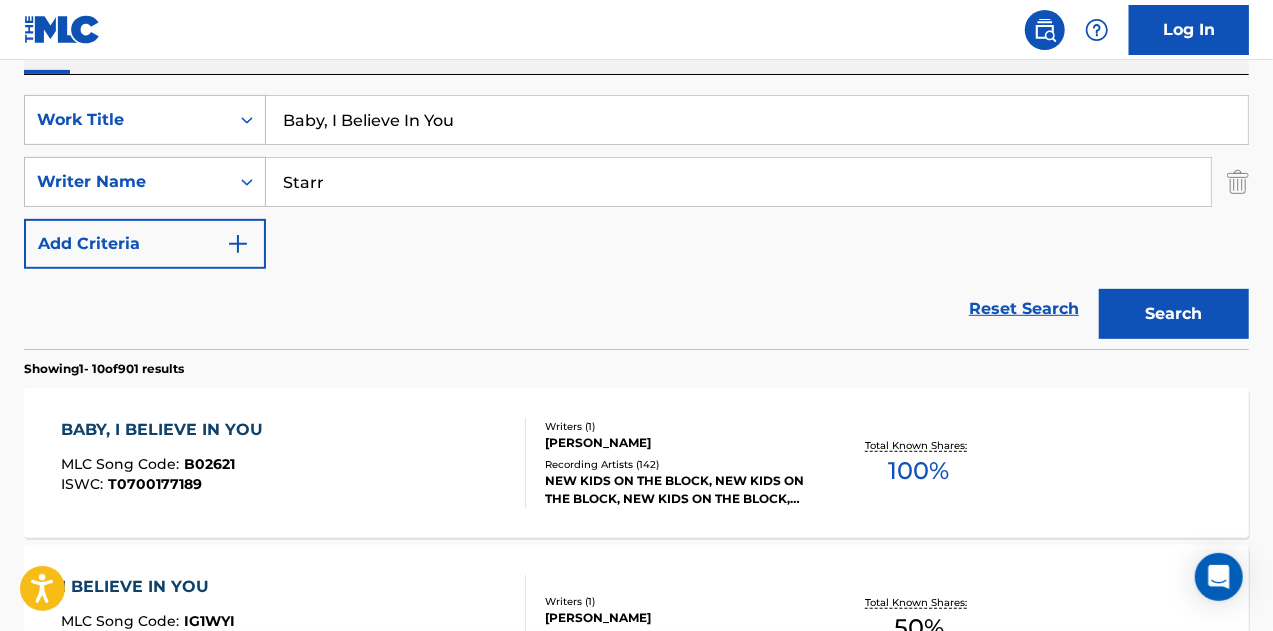 scroll, scrollTop: 384, scrollLeft: 0, axis: vertical 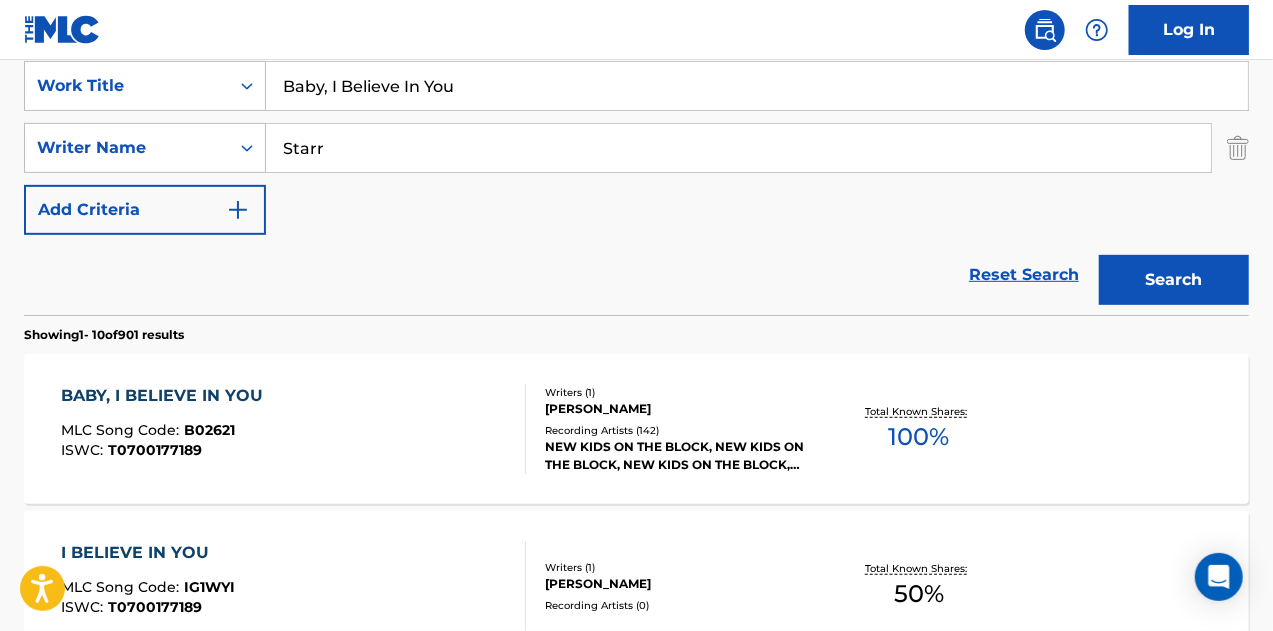 click on "BABY, I BELIEVE IN YOU MLC Song Code : B02621 ISWC : T0700177189" at bounding box center [294, 429] 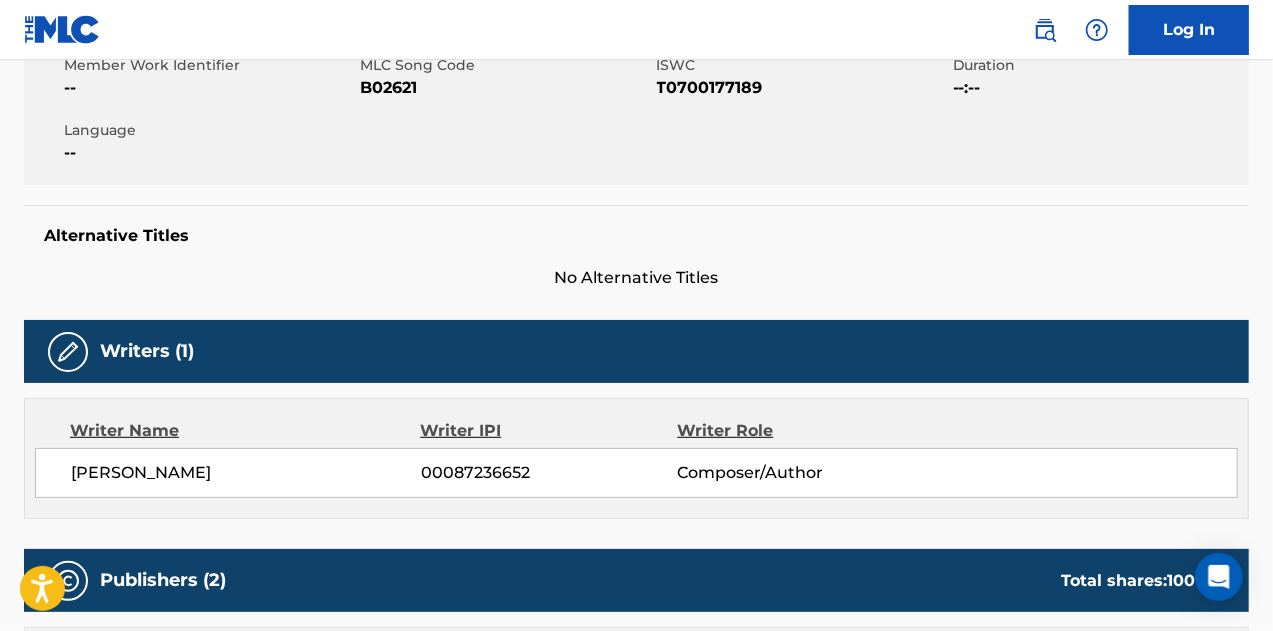 scroll, scrollTop: 0, scrollLeft: 0, axis: both 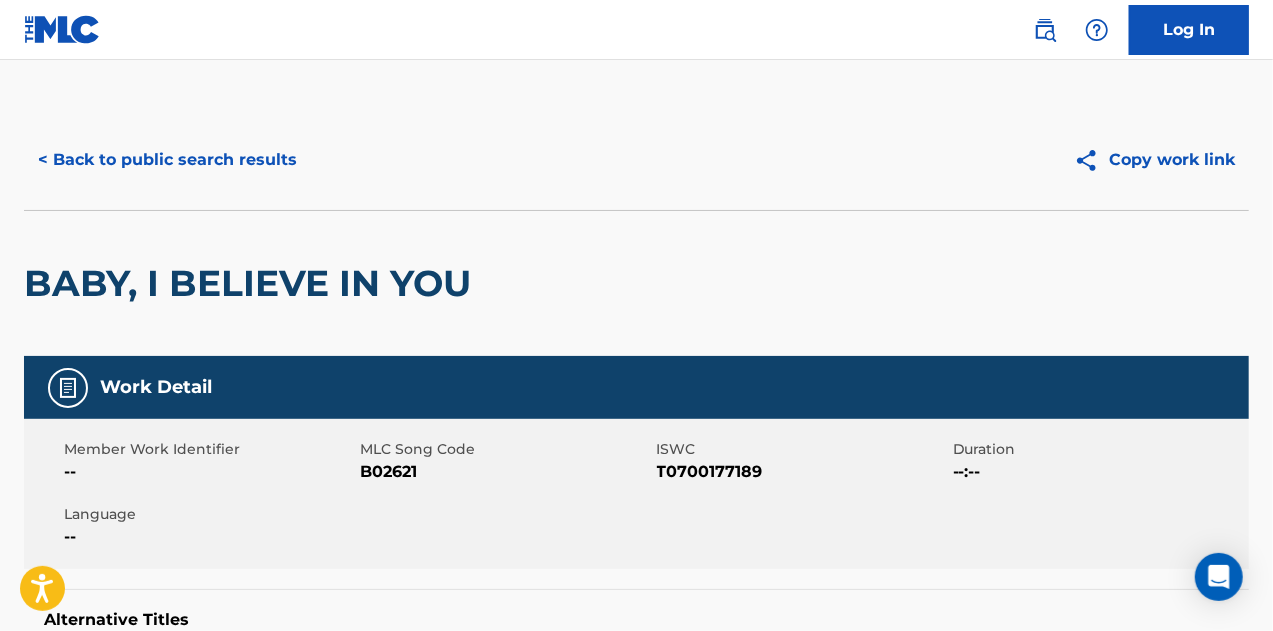 click on "< Back to public search results" at bounding box center (167, 160) 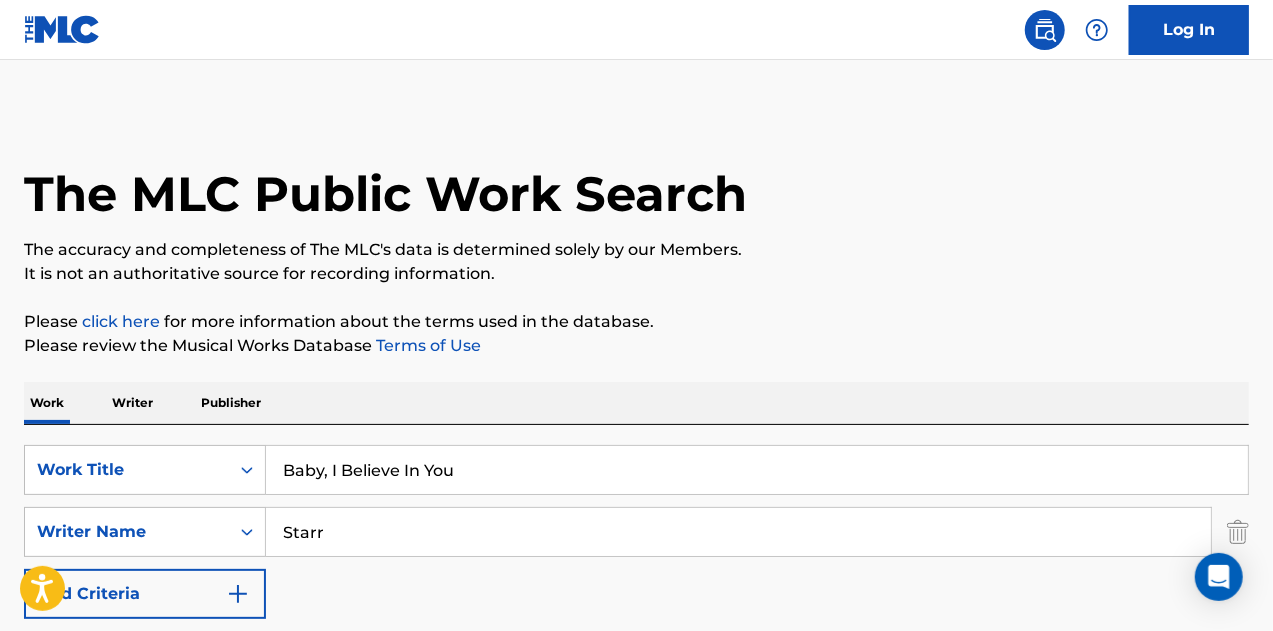 scroll, scrollTop: 384, scrollLeft: 0, axis: vertical 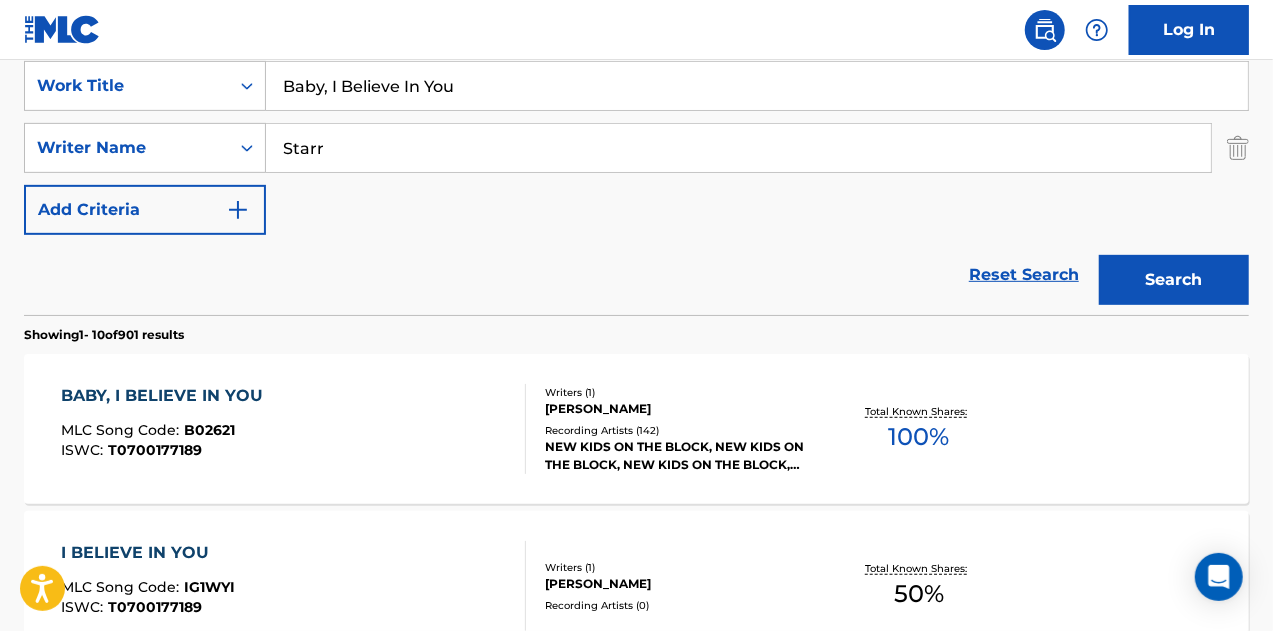 click on "Add Criteria" at bounding box center [145, 210] 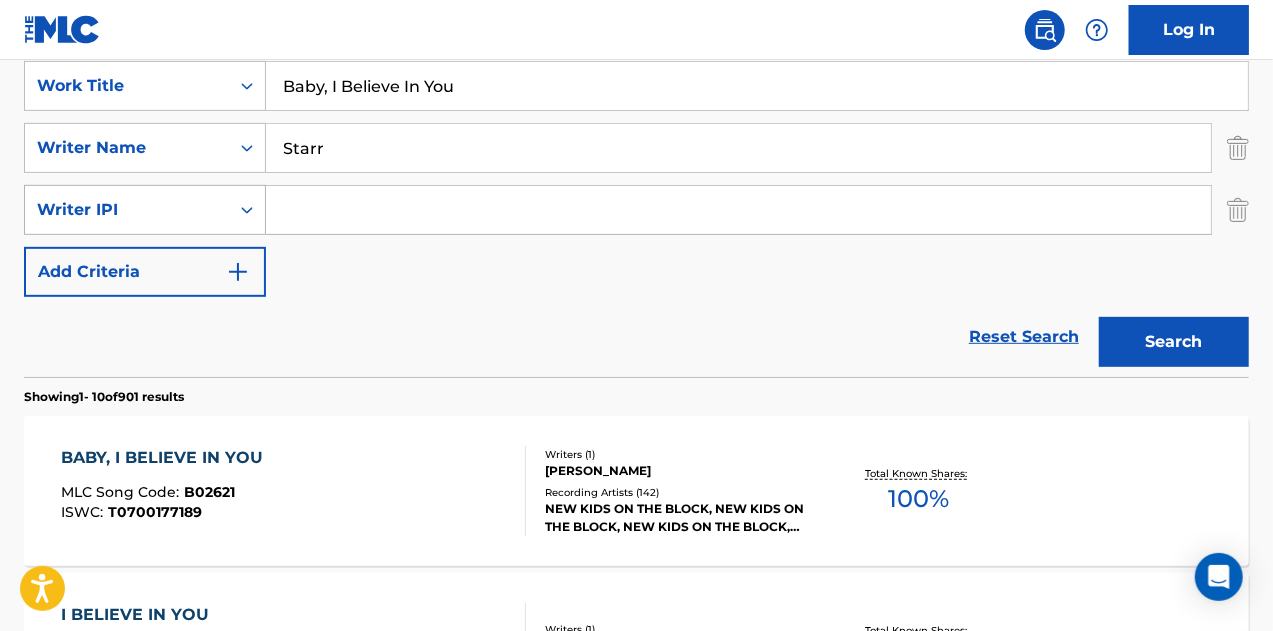click 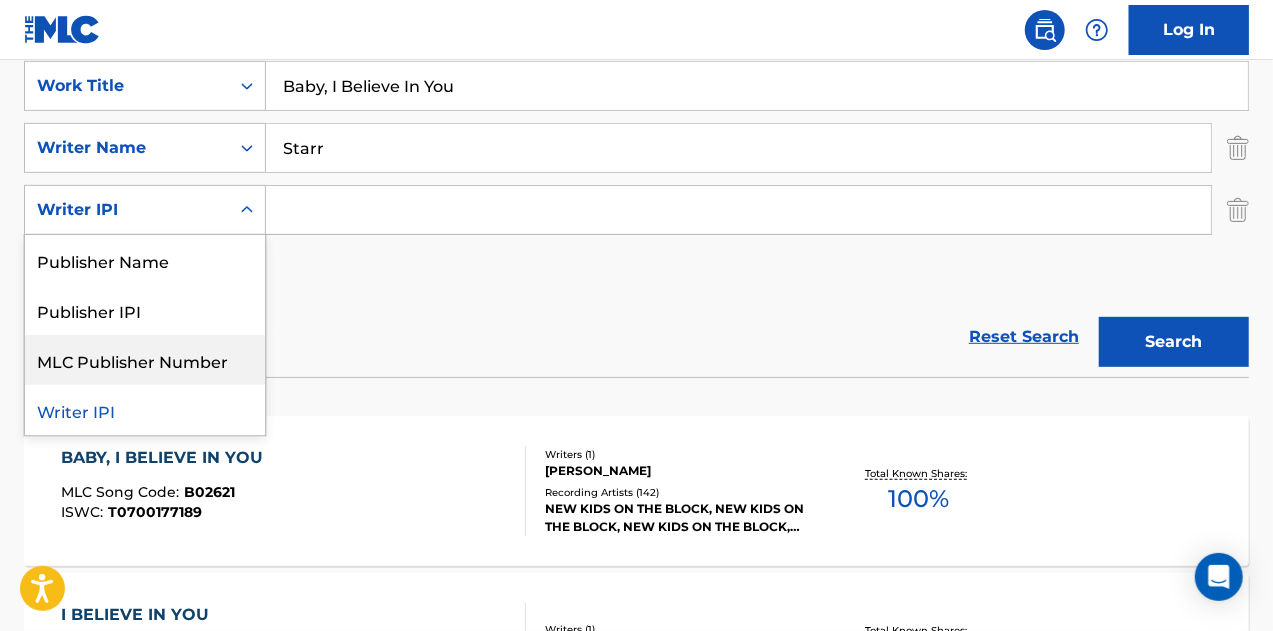 click on "MLC Publisher Number" at bounding box center [145, 360] 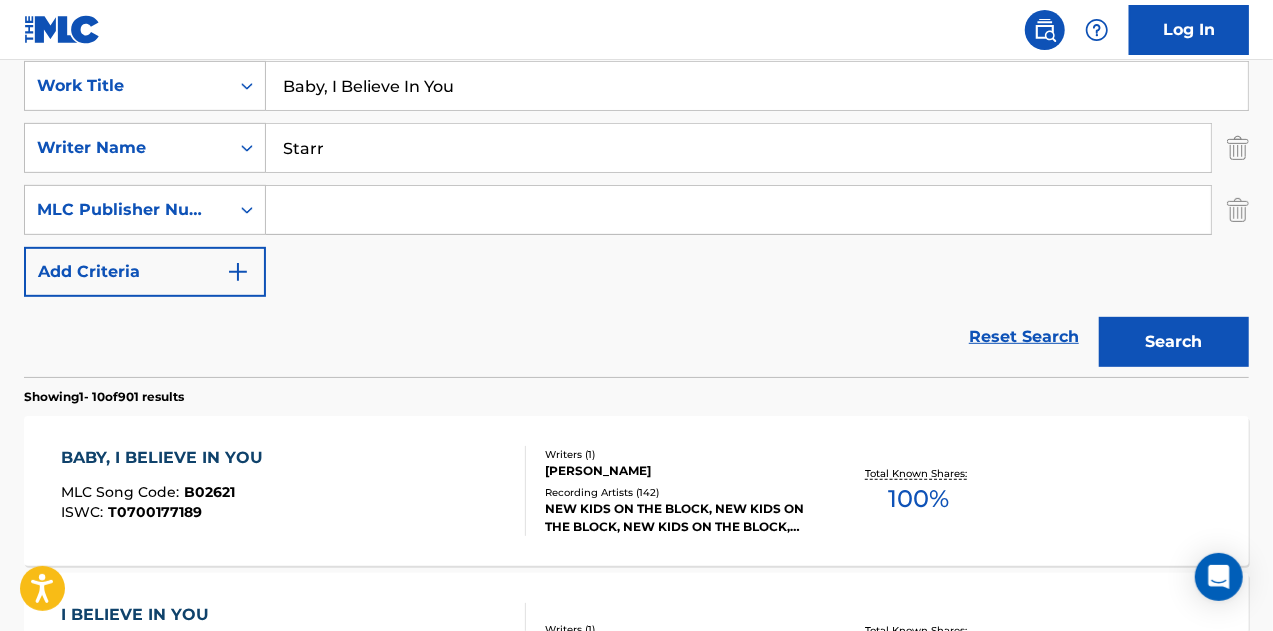 click at bounding box center [1238, 210] 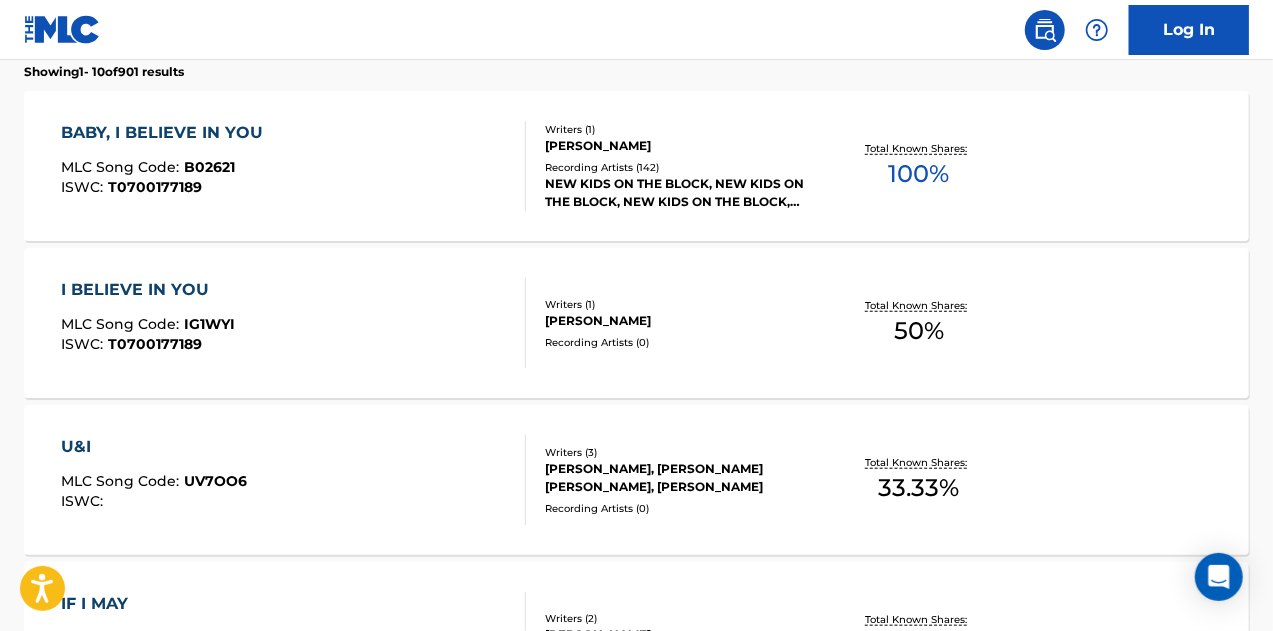 scroll, scrollTop: 649, scrollLeft: 0, axis: vertical 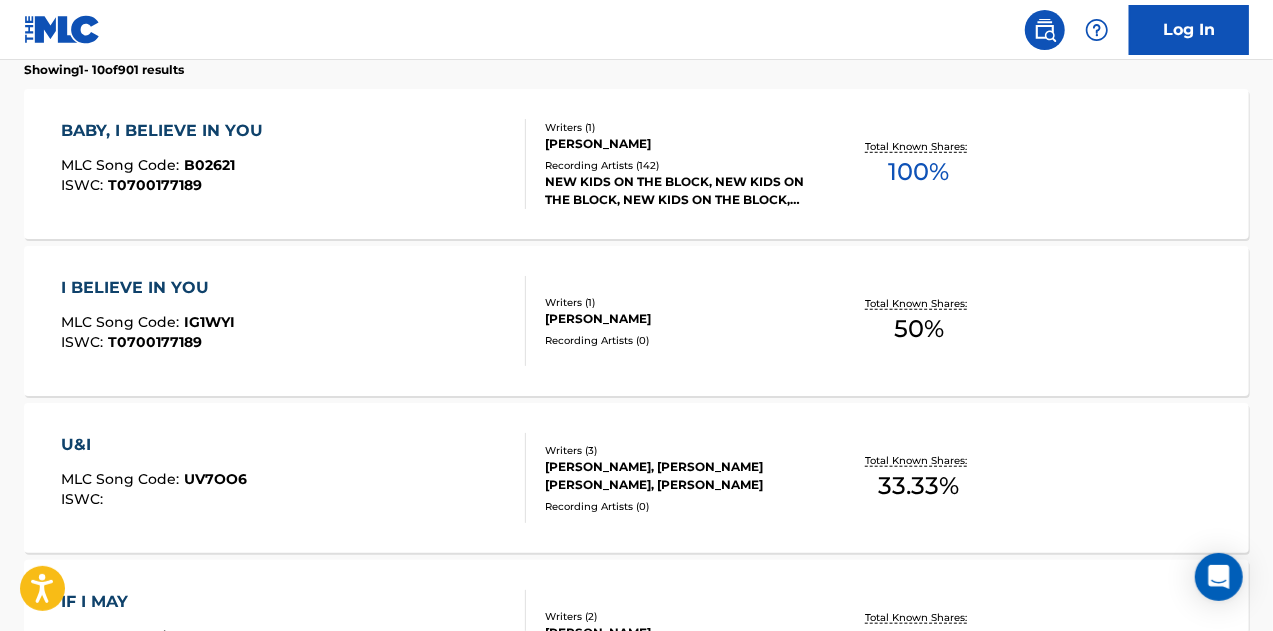 click on "BABY, I BELIEVE IN YOU MLC Song Code : B02621 ISWC : T0700177189" at bounding box center (294, 164) 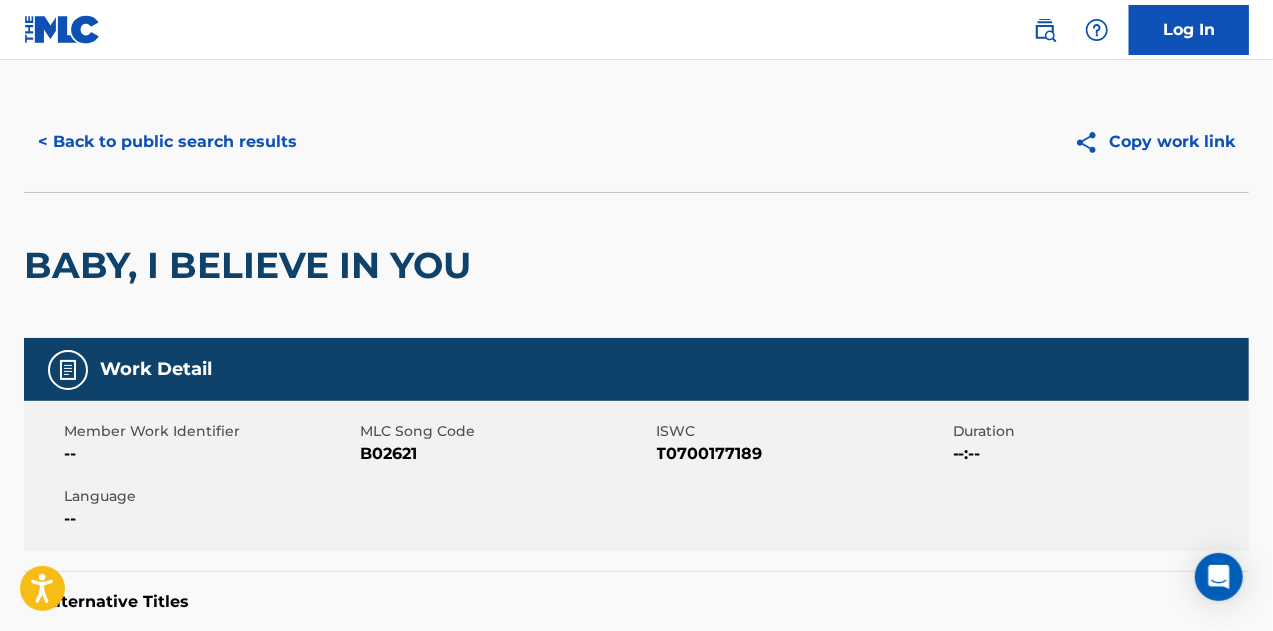 scroll, scrollTop: 0, scrollLeft: 0, axis: both 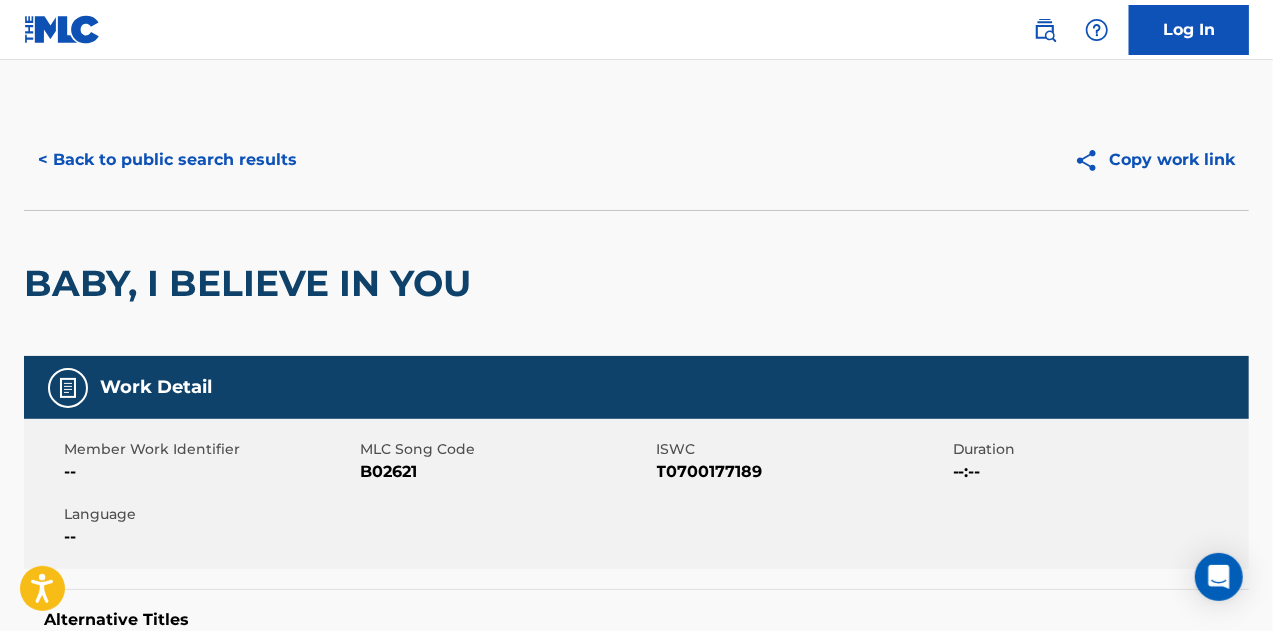 click on "< Back to public search results" at bounding box center [167, 160] 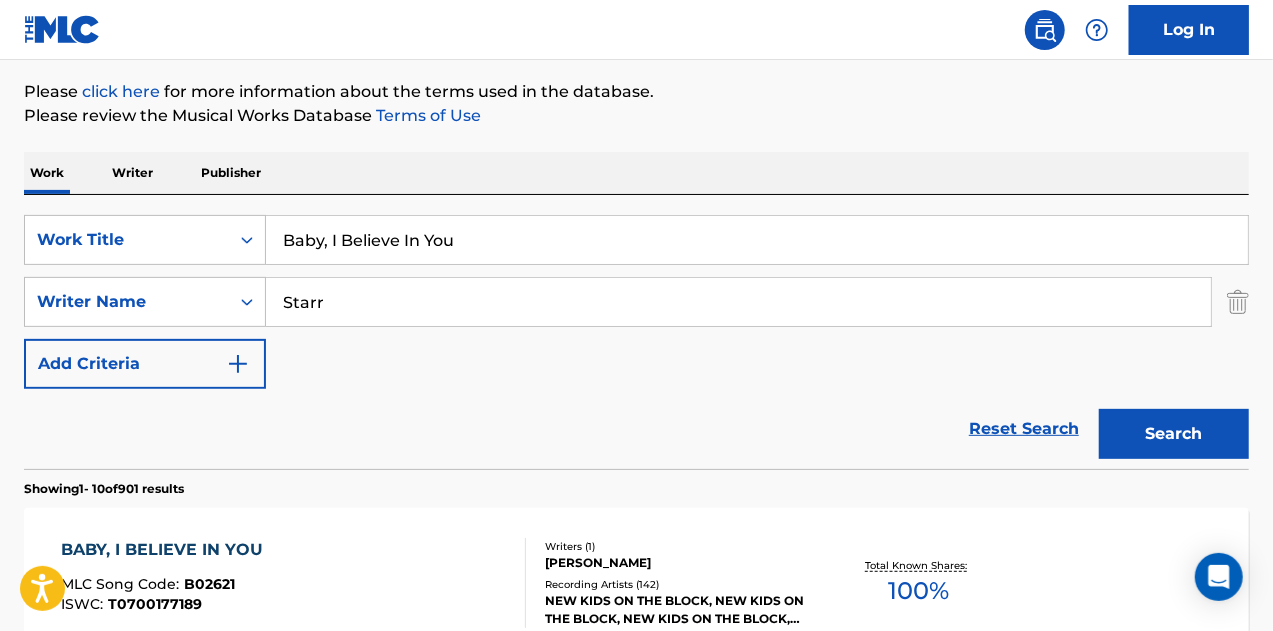 scroll, scrollTop: 197, scrollLeft: 0, axis: vertical 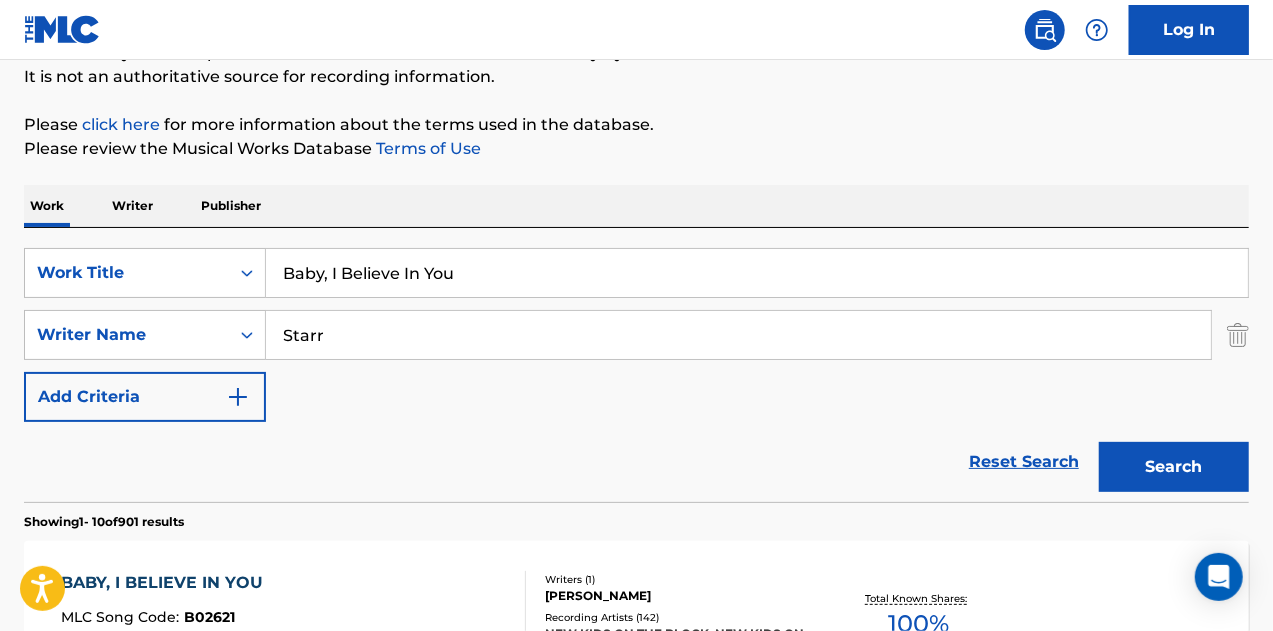 click on "Starr" at bounding box center (738, 335) 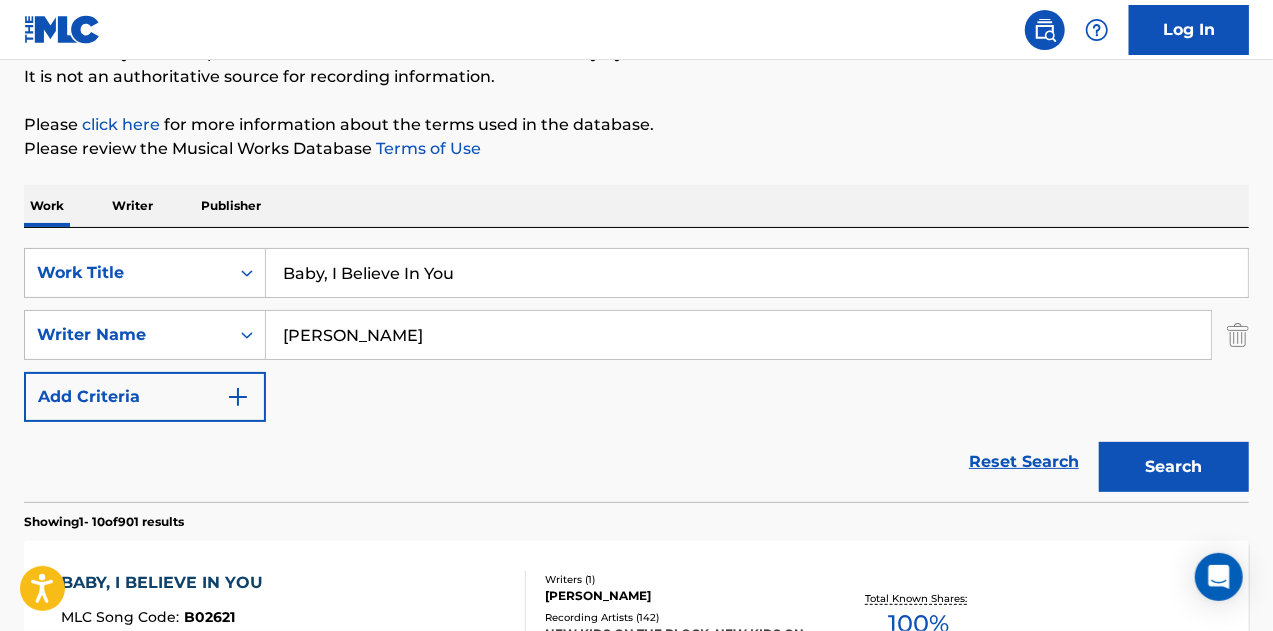 type on "[PERSON_NAME]" 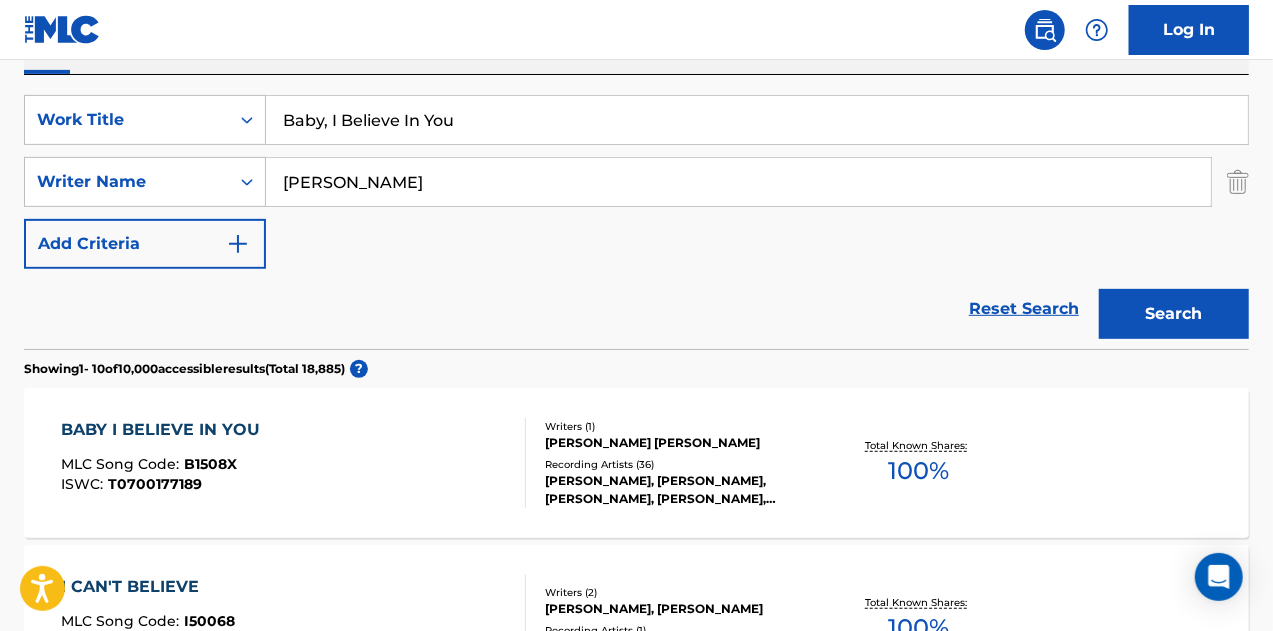 scroll, scrollTop: 362, scrollLeft: 0, axis: vertical 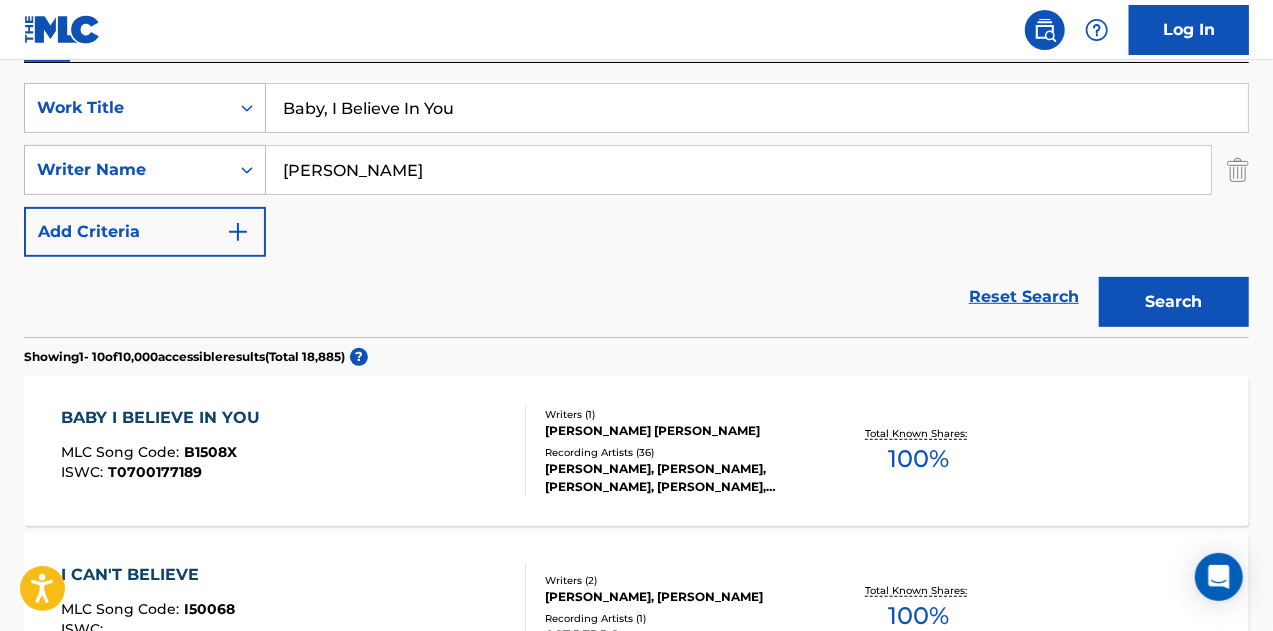 click on "BABY I BELIEVE IN YOU MLC Song Code : B1508X ISWC : T0700177189" at bounding box center [294, 451] 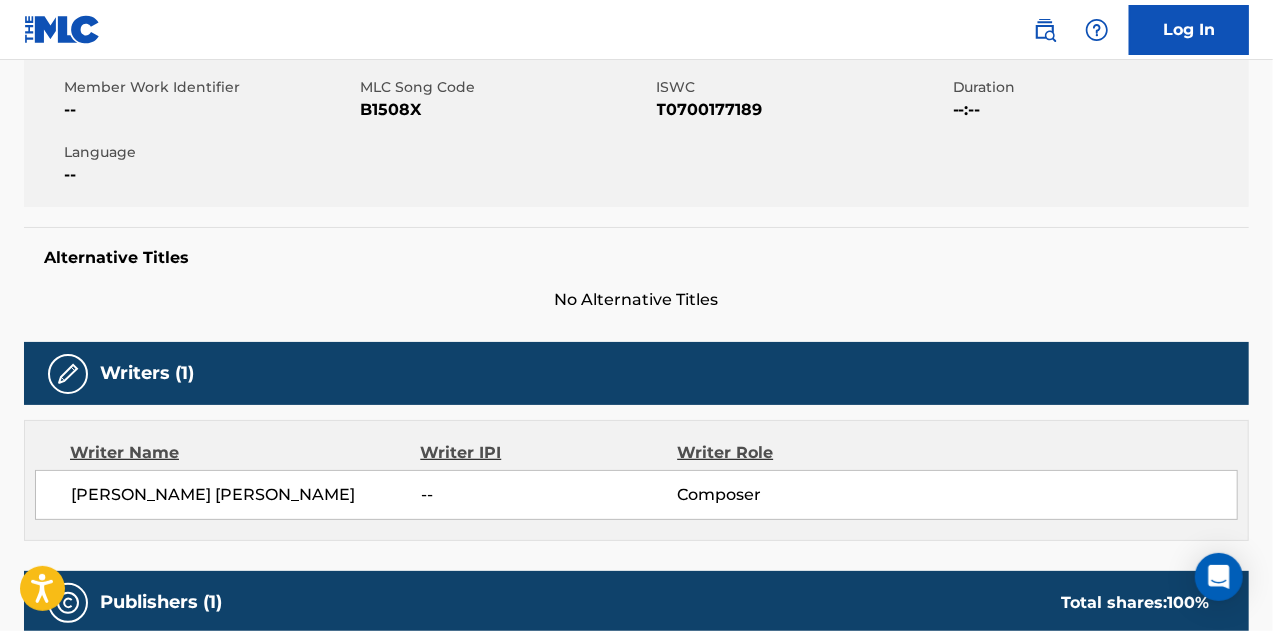 scroll, scrollTop: 0, scrollLeft: 0, axis: both 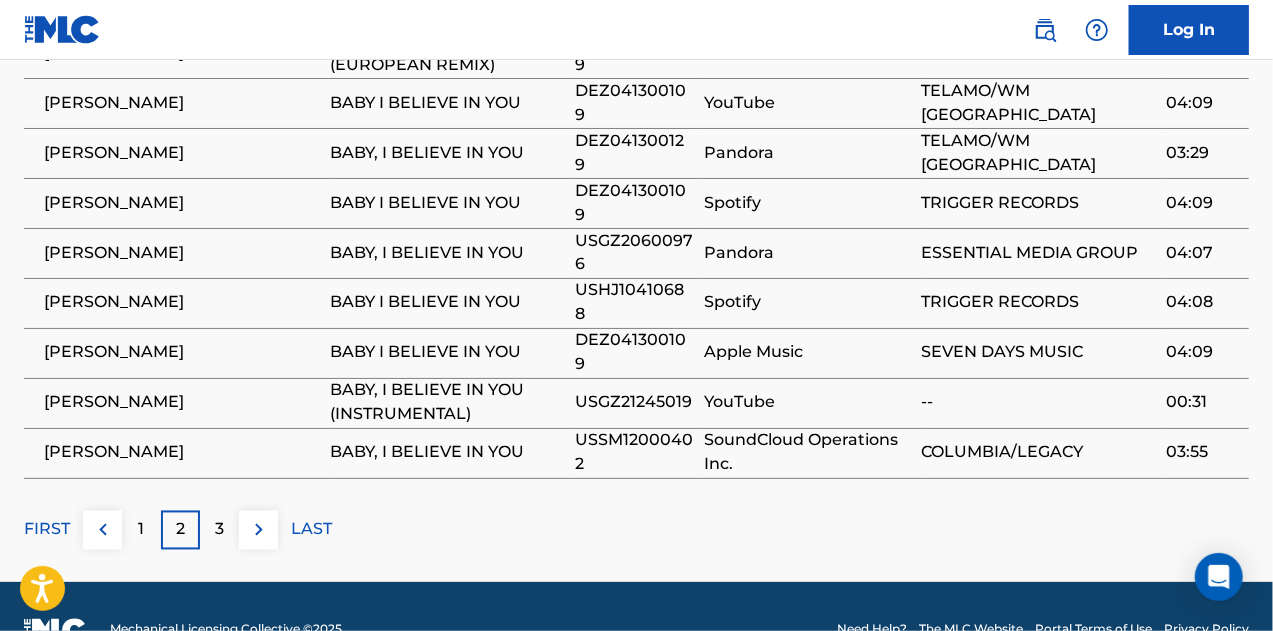click on "3" at bounding box center [219, 530] 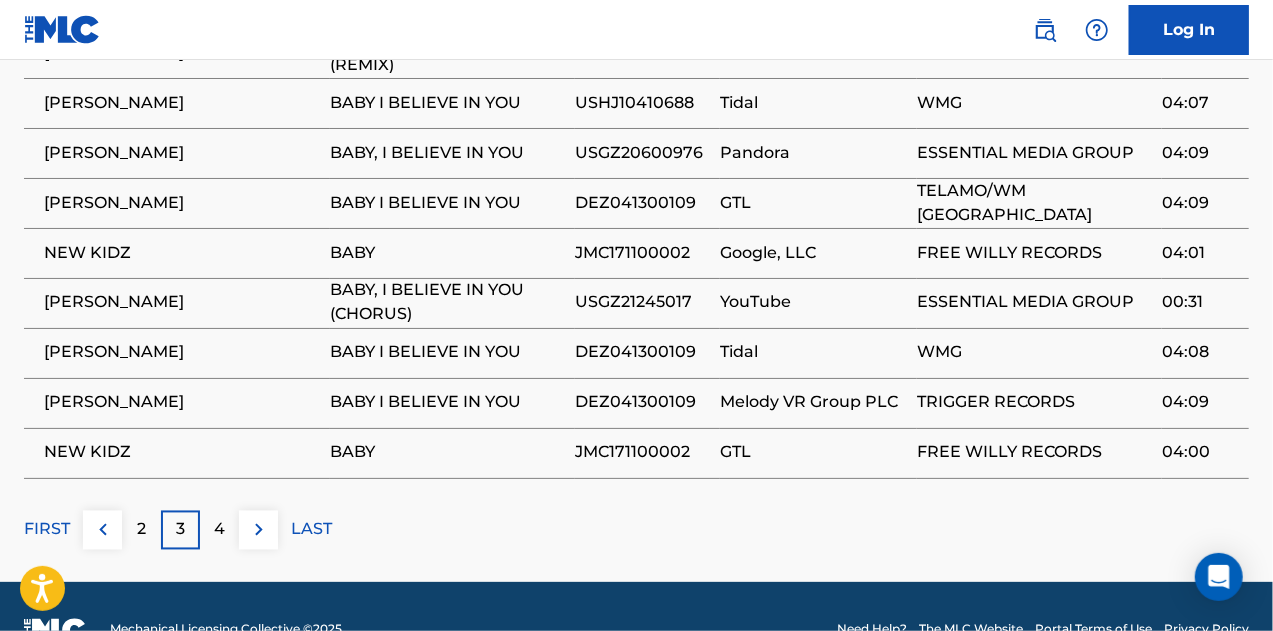 click on "4" at bounding box center (219, 530) 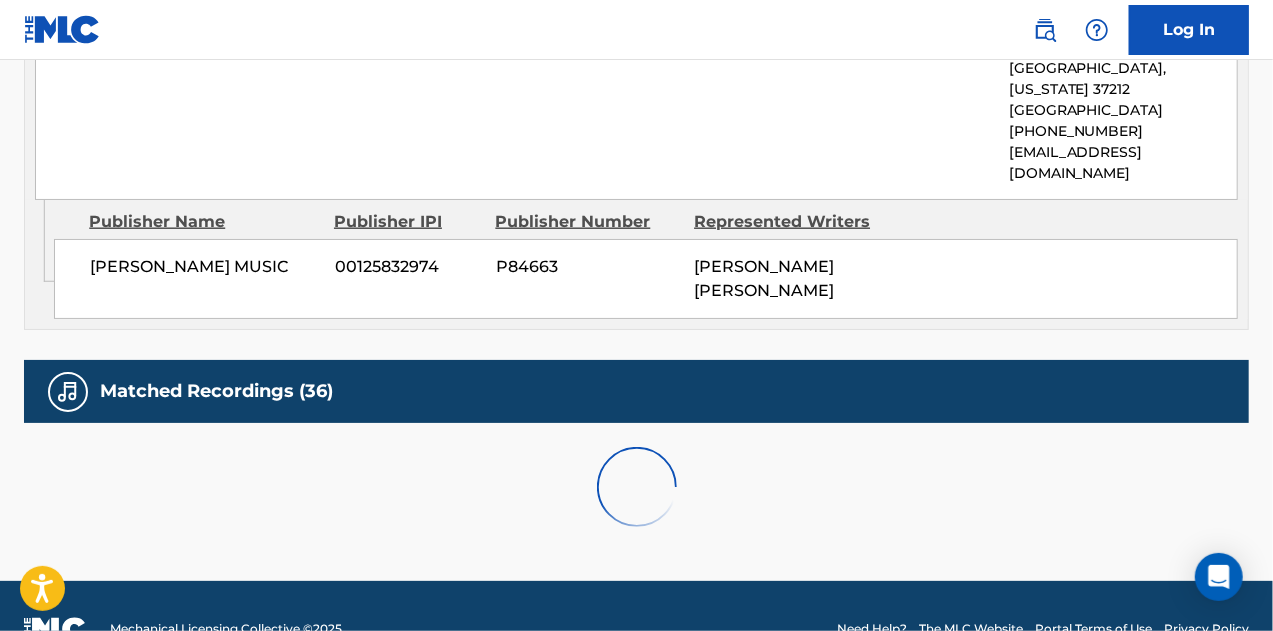 scroll, scrollTop: 1451, scrollLeft: 0, axis: vertical 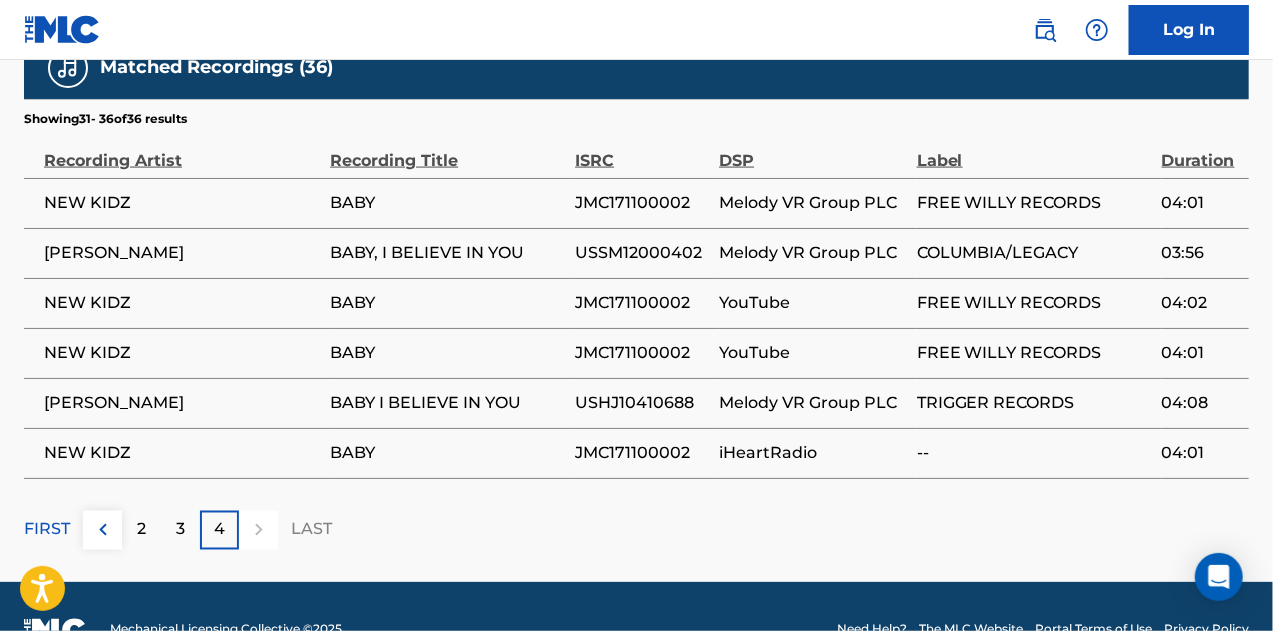 click on "4" at bounding box center (219, 530) 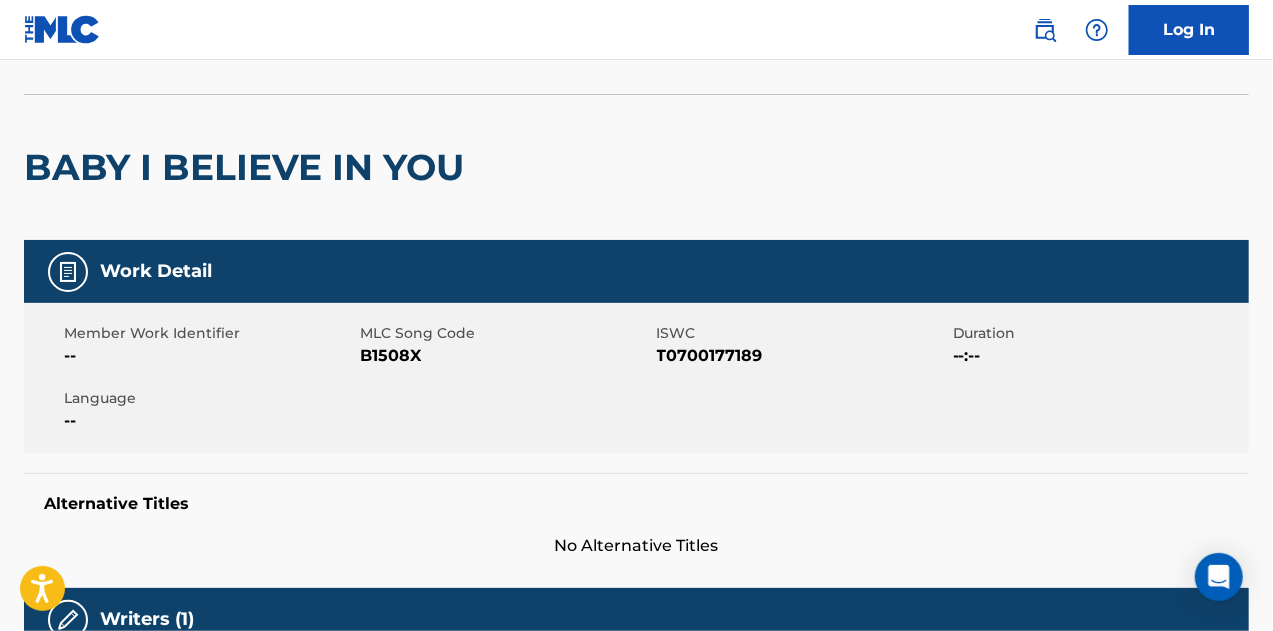 scroll, scrollTop: 0, scrollLeft: 0, axis: both 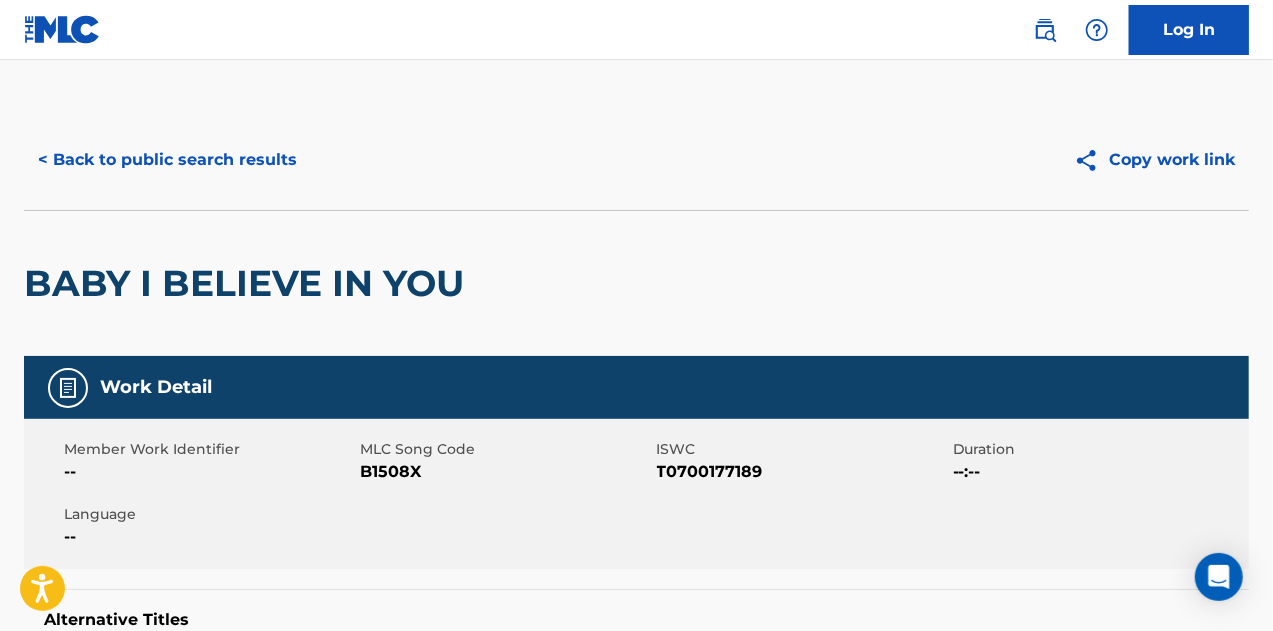 click on "BABY I BELIEVE IN YOU" at bounding box center [249, 283] 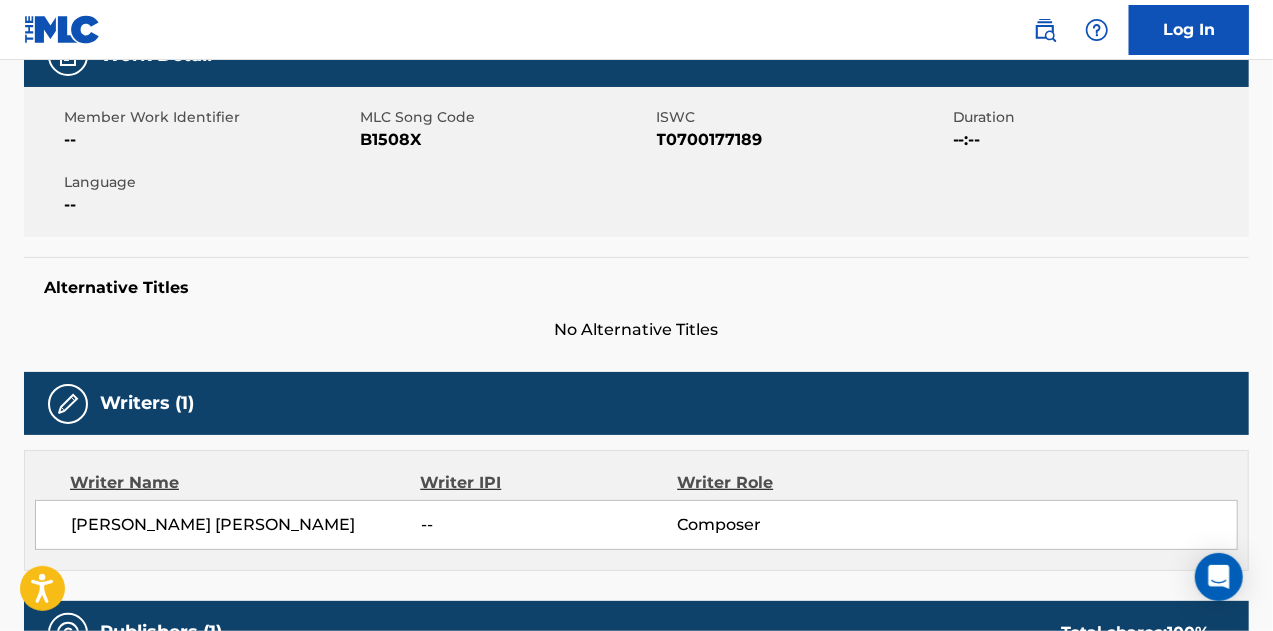 scroll, scrollTop: 511, scrollLeft: 0, axis: vertical 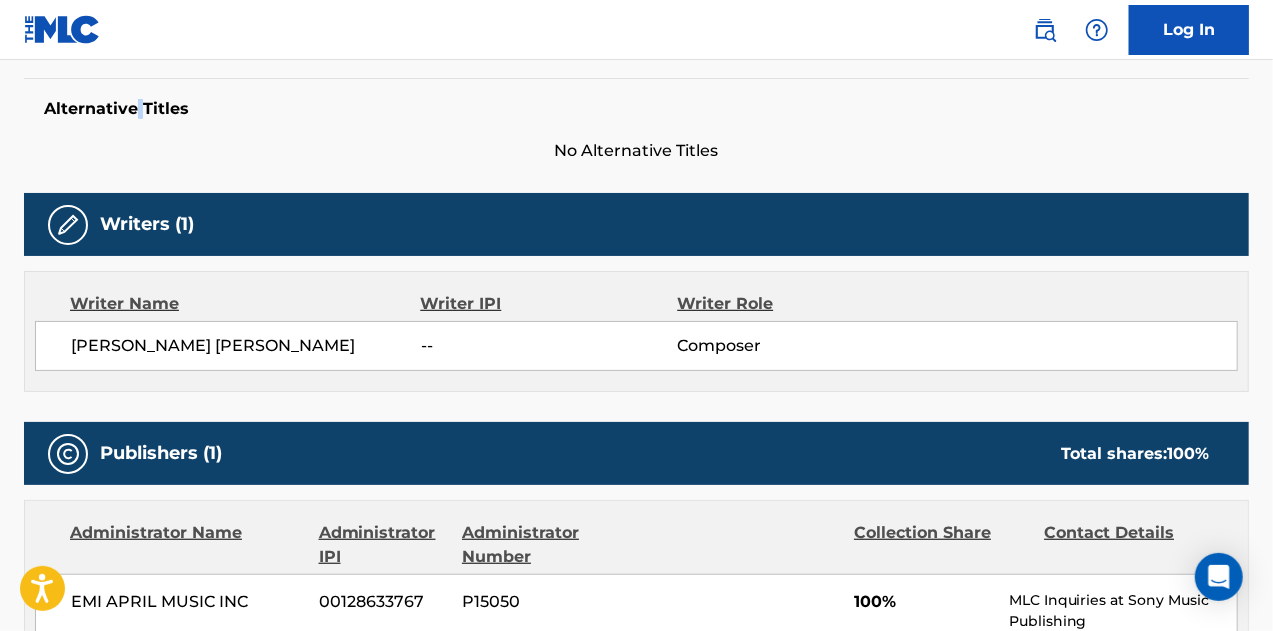 drag, startPoint x: 207, startPoint y: 317, endPoint x: 139, endPoint y: 111, distance: 216.93317 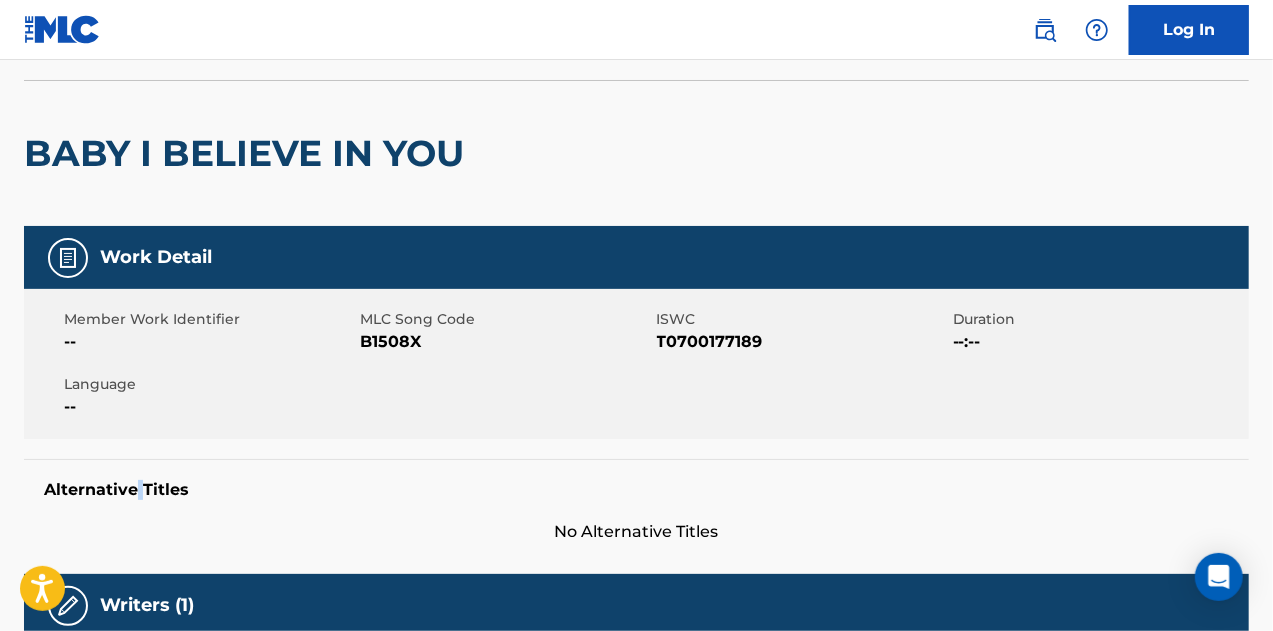 scroll, scrollTop: 53, scrollLeft: 0, axis: vertical 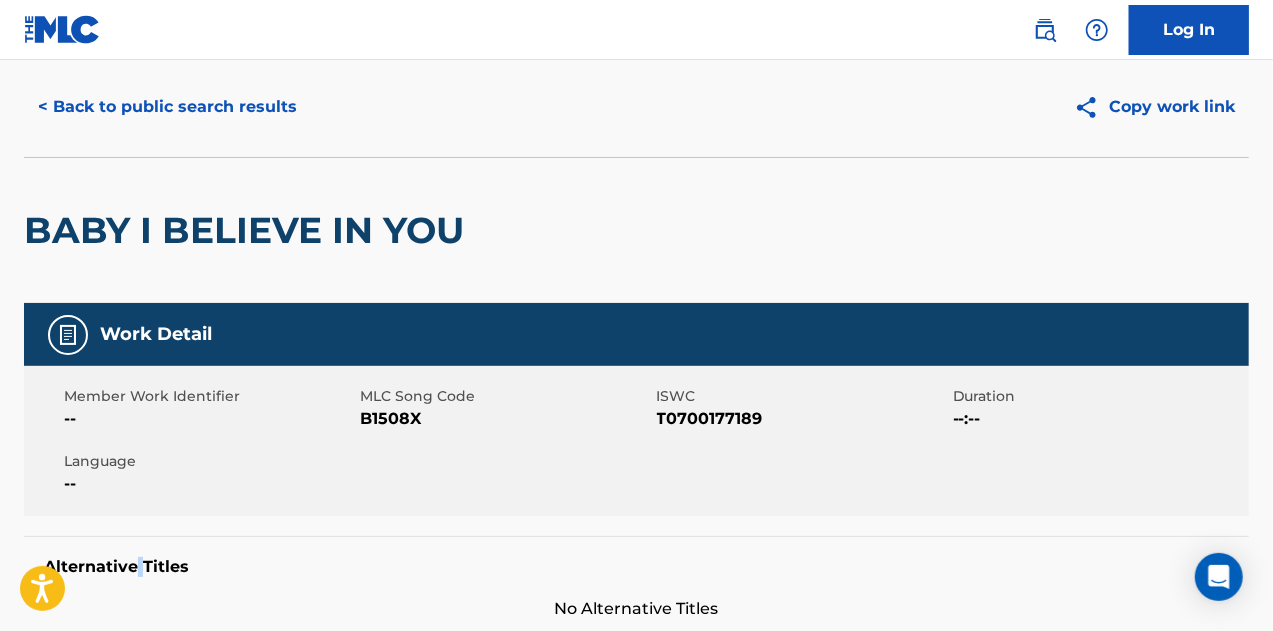 click on "< Back to public search results" at bounding box center (167, 107) 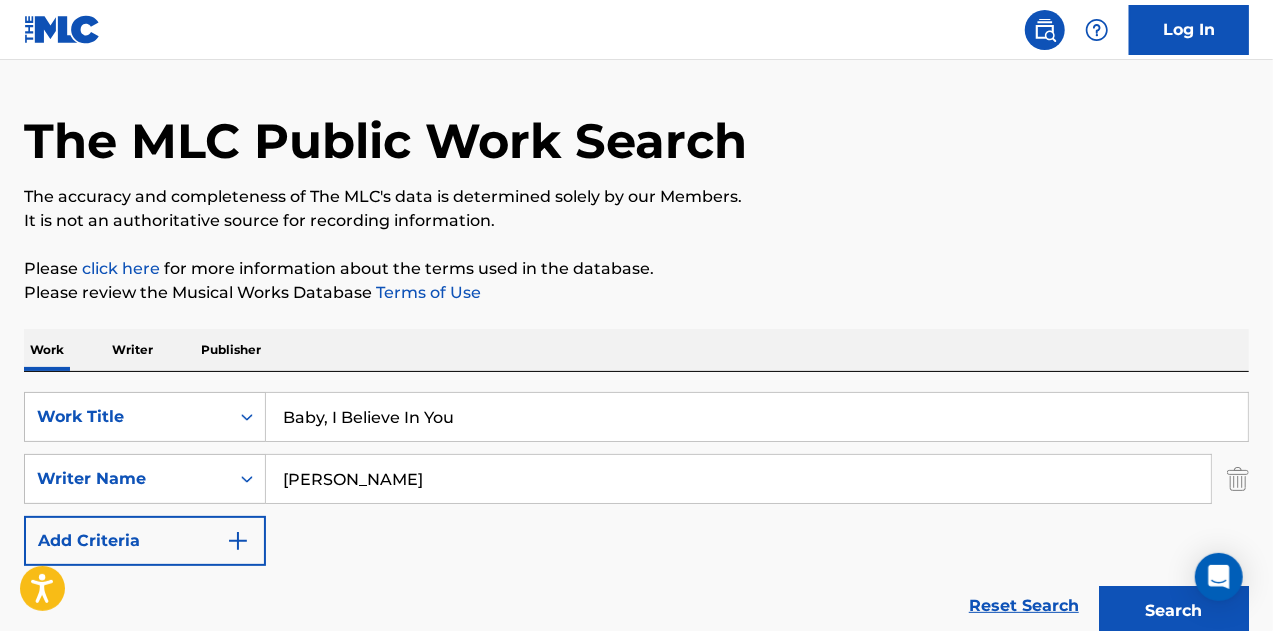 scroll, scrollTop: 362, scrollLeft: 0, axis: vertical 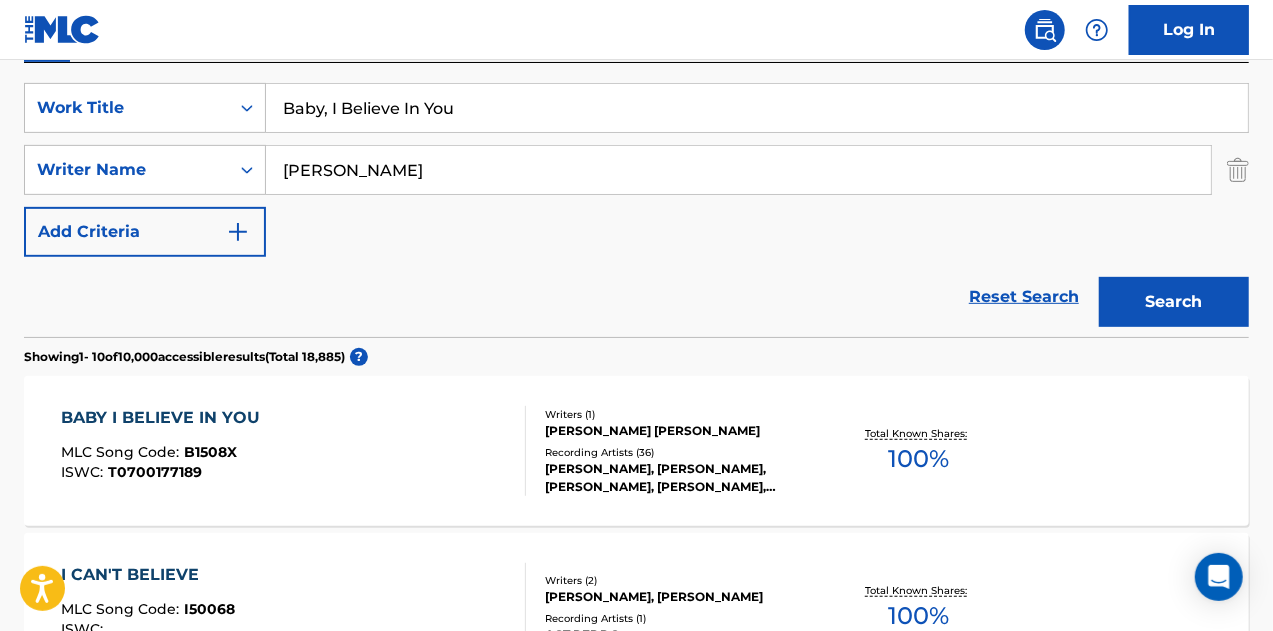 click on "Baby, I Believe In You" at bounding box center (757, 108) 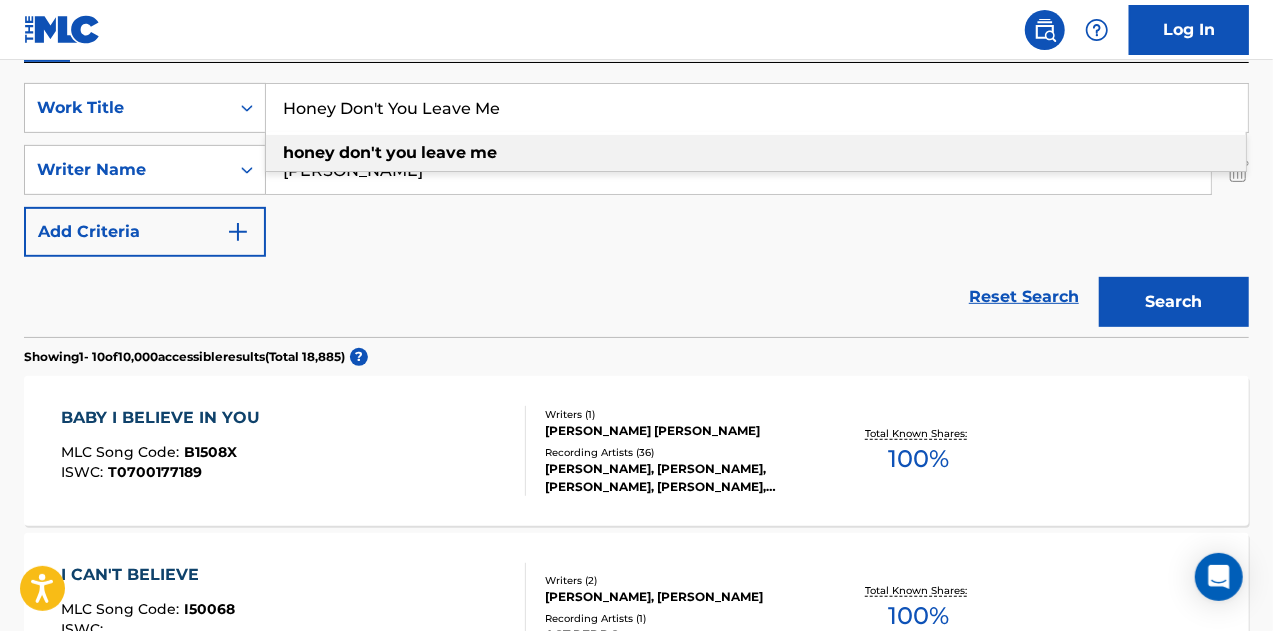 click on "Honey Don't You Leave Me" at bounding box center [757, 108] 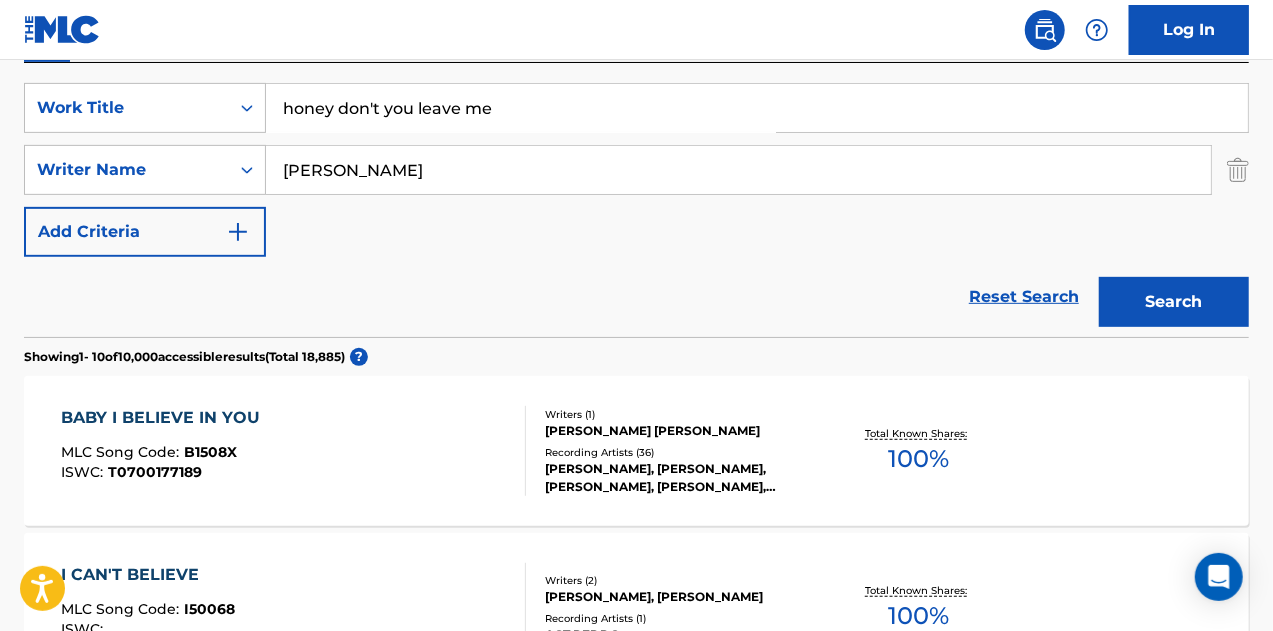 click on "[PERSON_NAME]" at bounding box center [738, 170] 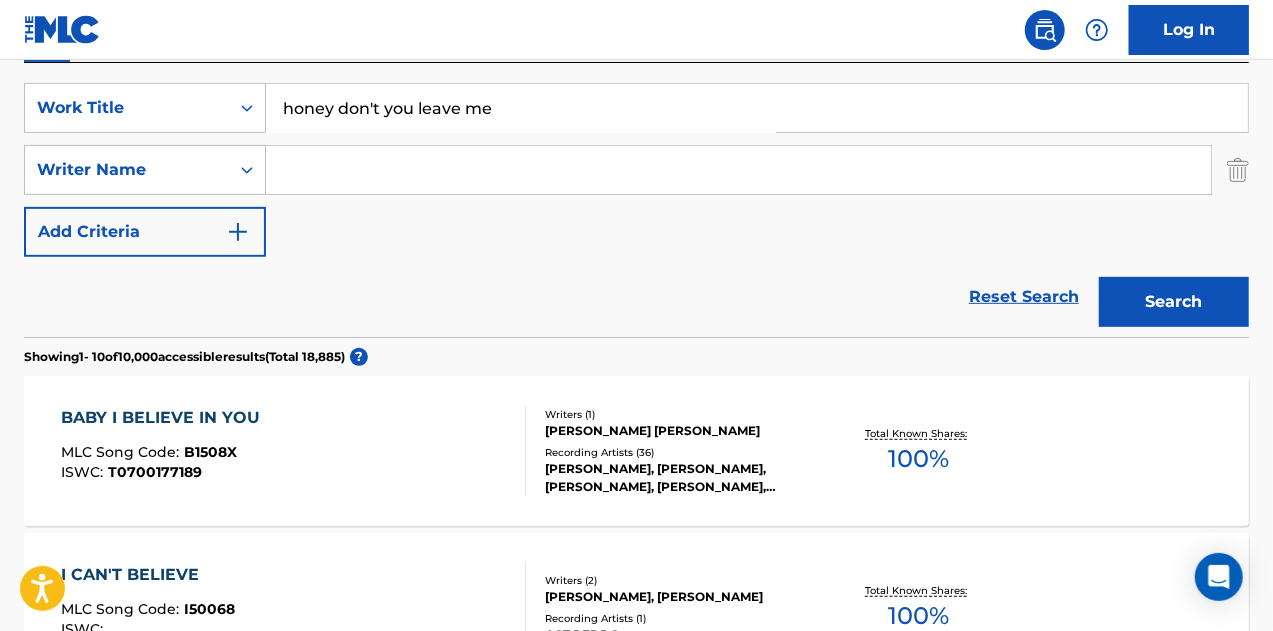 type 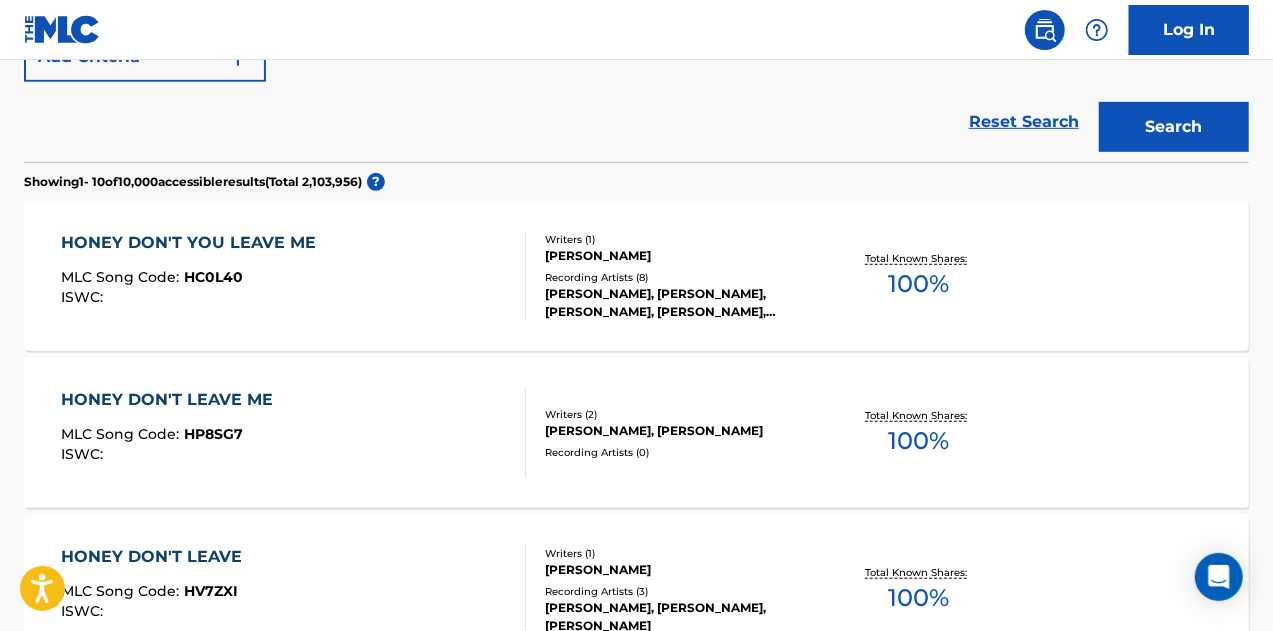 scroll, scrollTop: 550, scrollLeft: 0, axis: vertical 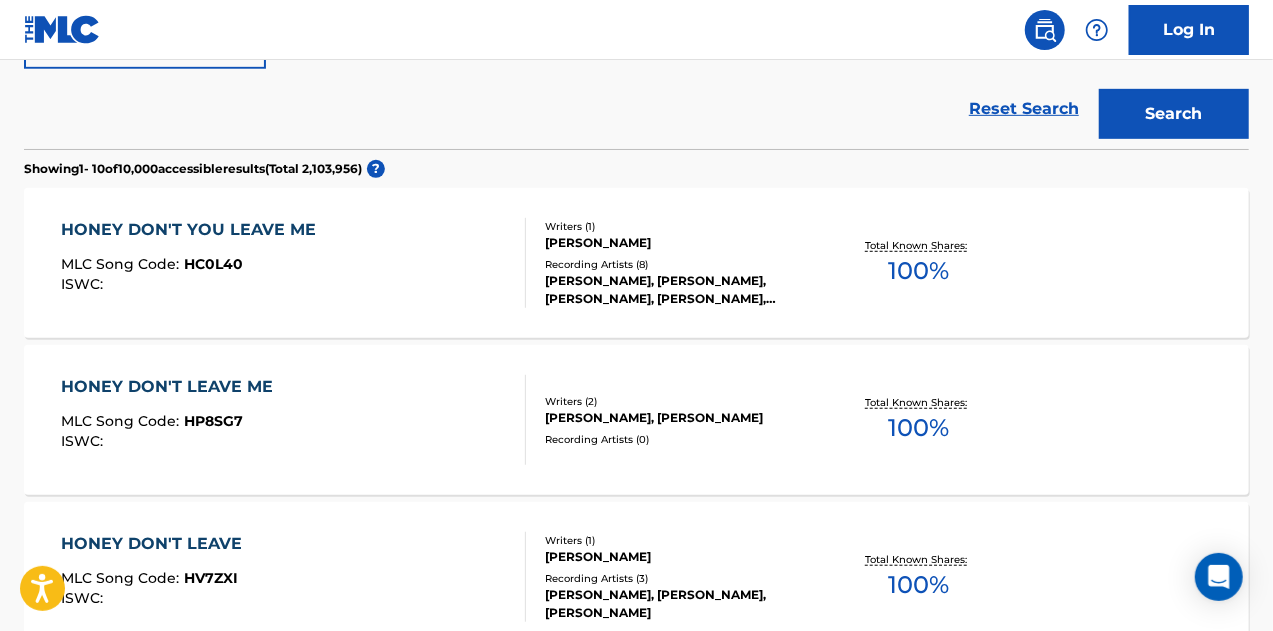 click on "HONEY DON'T LEAVE ME MLC Song Code : HP8SG7 ISWC :" at bounding box center (294, 420) 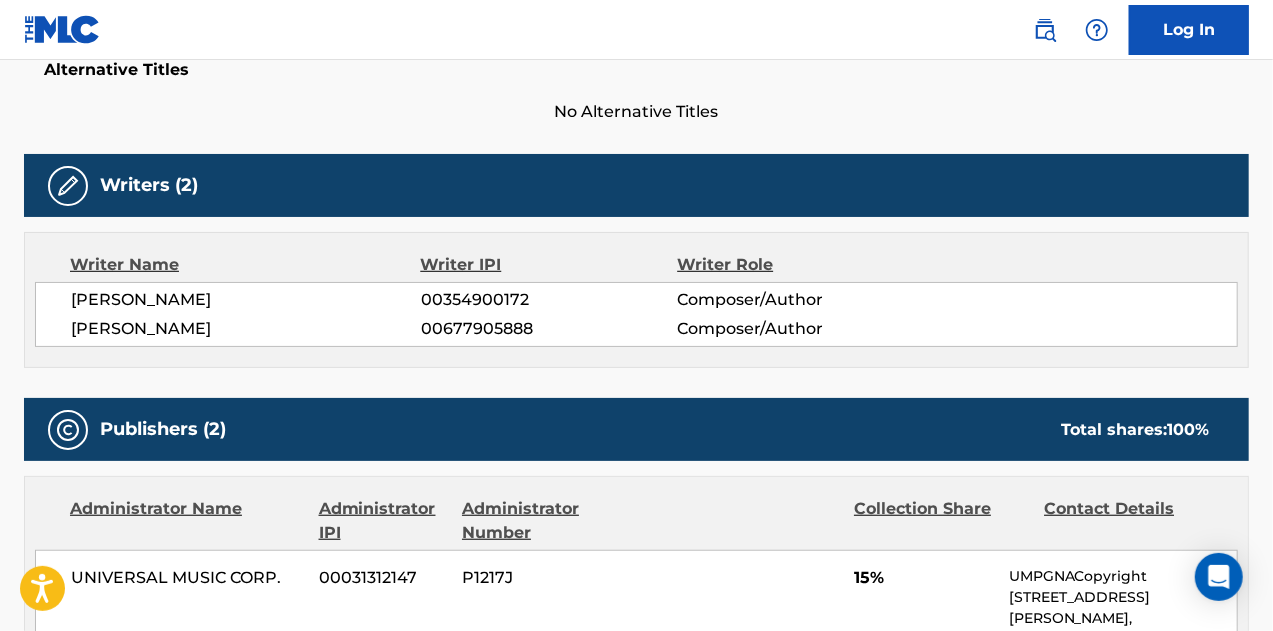 scroll, scrollTop: 0, scrollLeft: 0, axis: both 